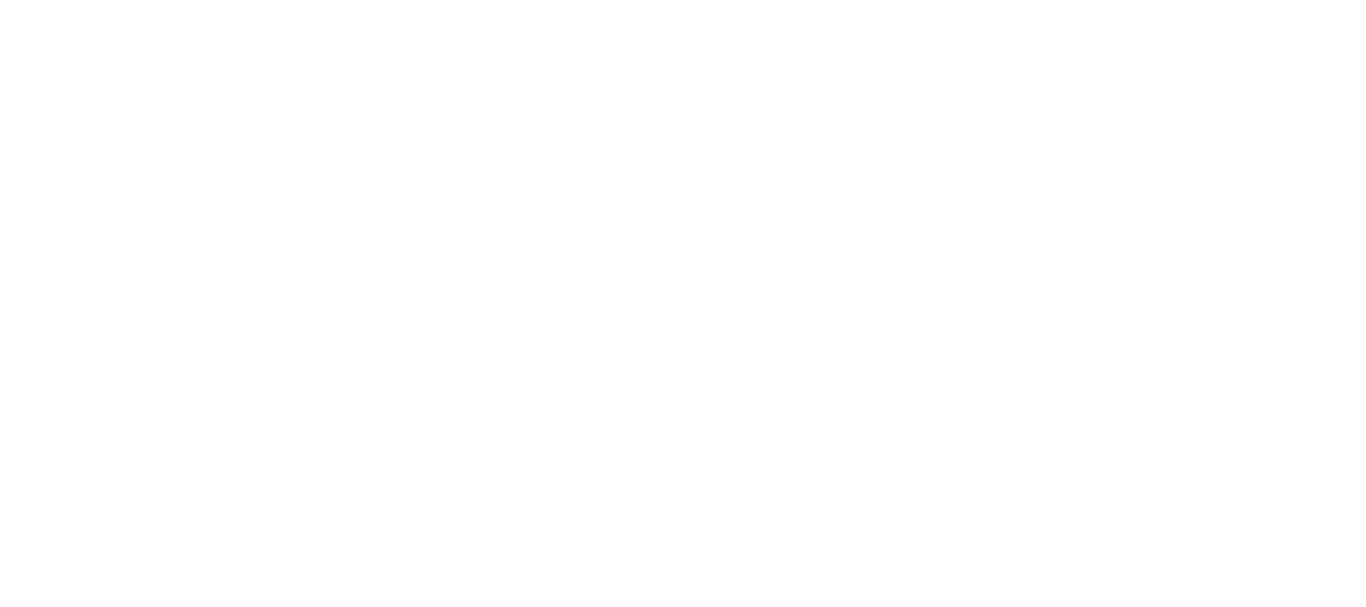 scroll, scrollTop: 0, scrollLeft: 0, axis: both 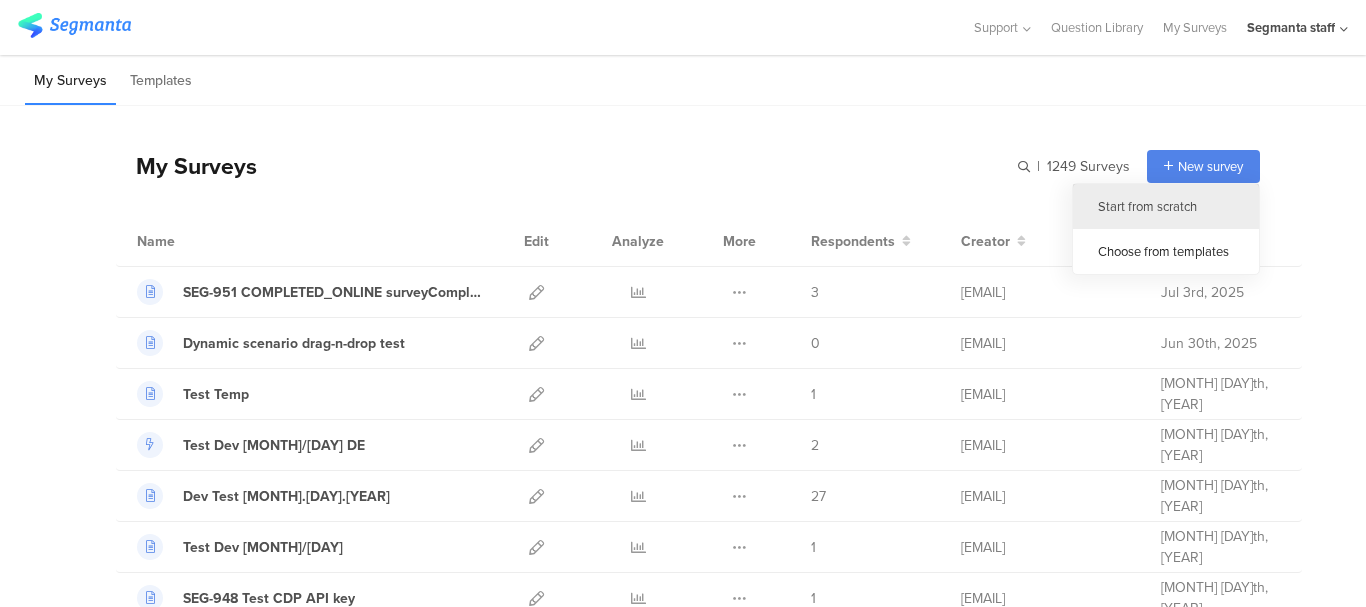 click on "Start from scratch" at bounding box center [1166, 206] 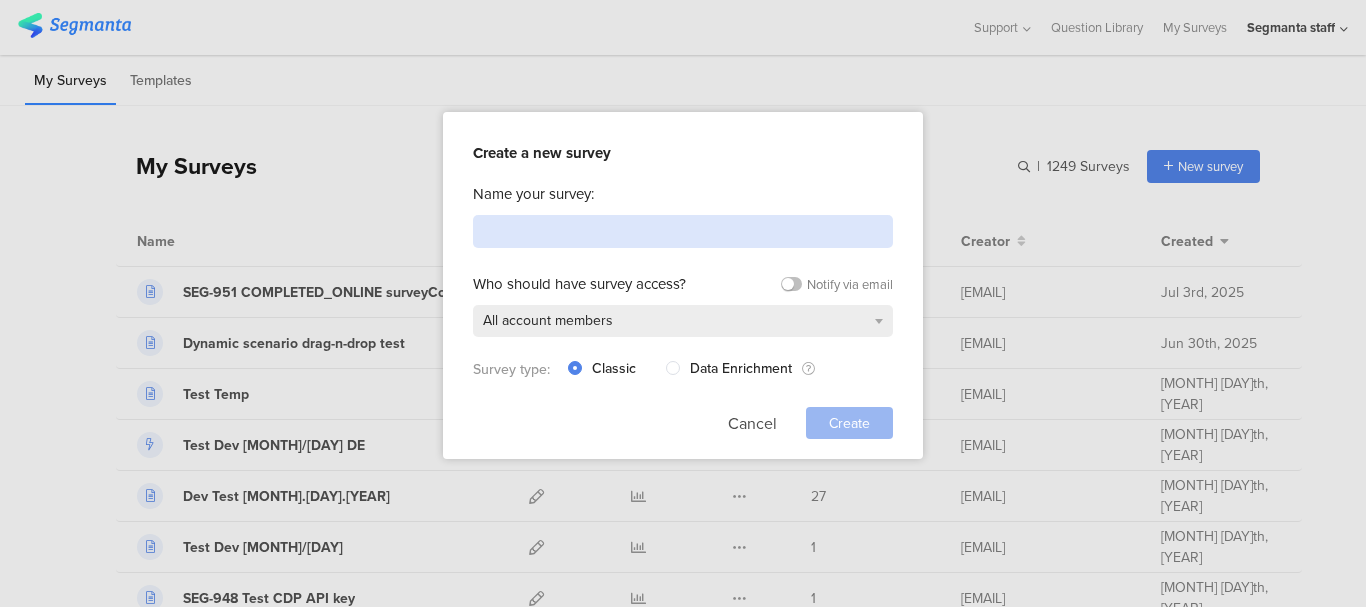 click at bounding box center [683, 231] 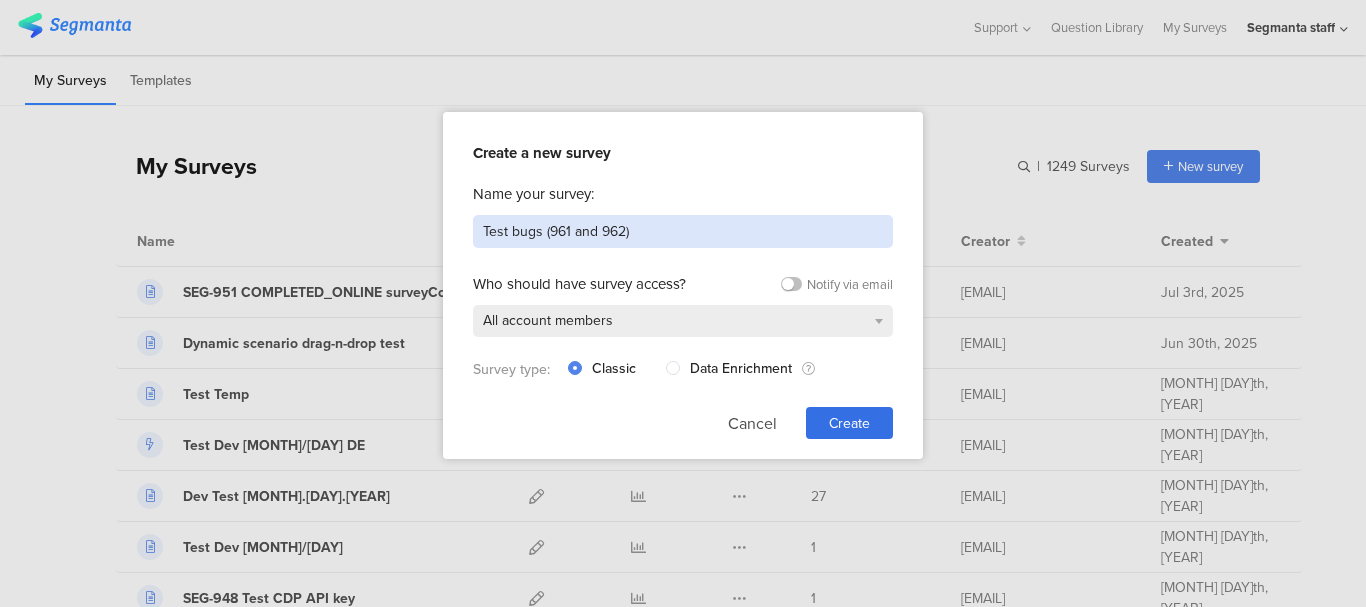 click on "Test bugs (961 and 962)" at bounding box center (683, 231) 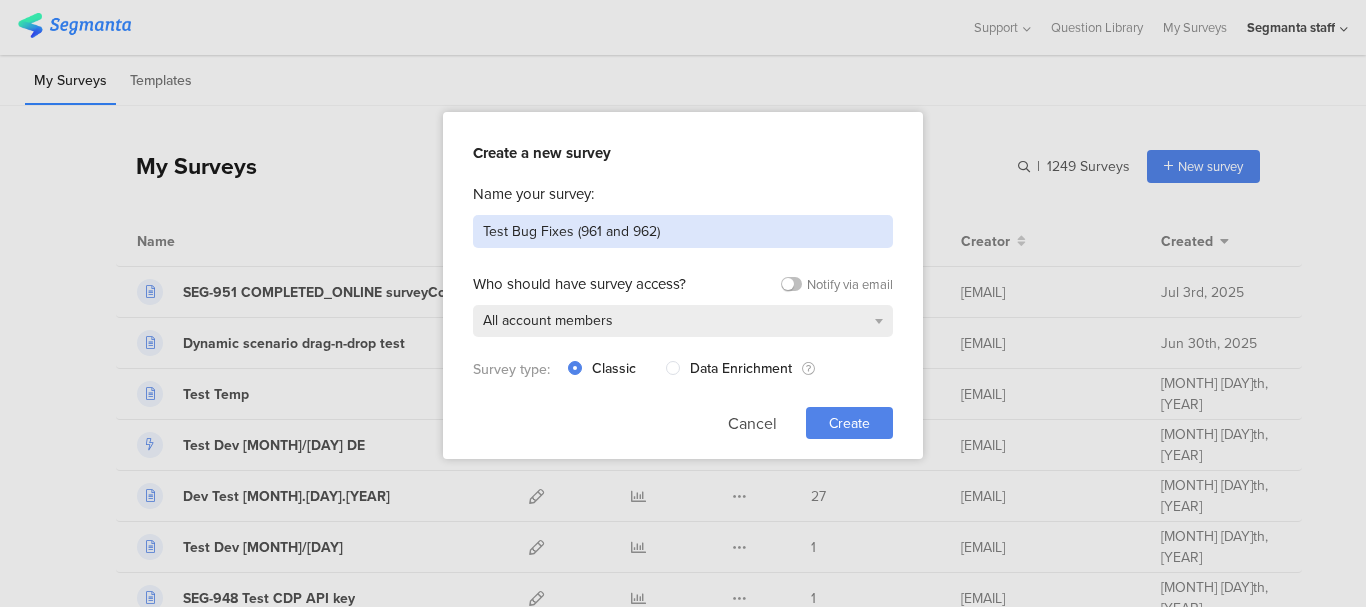 type on "Test Bug Fixes (961 and 962)" 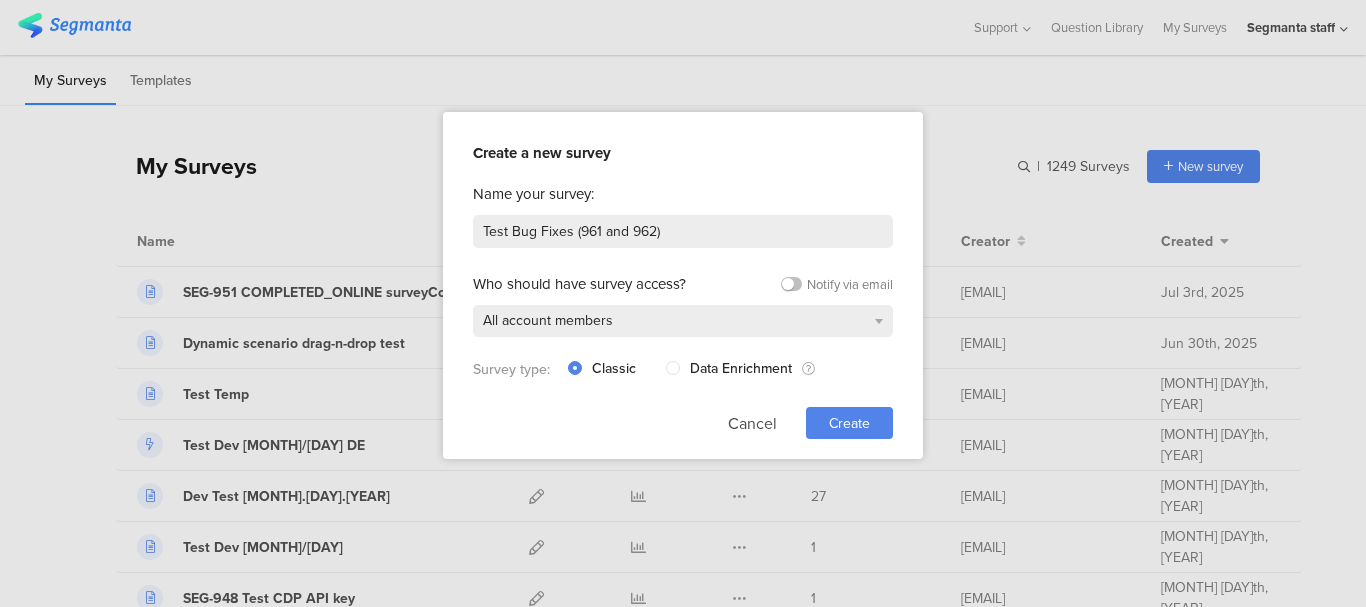 click on "Create" at bounding box center (849, 423) 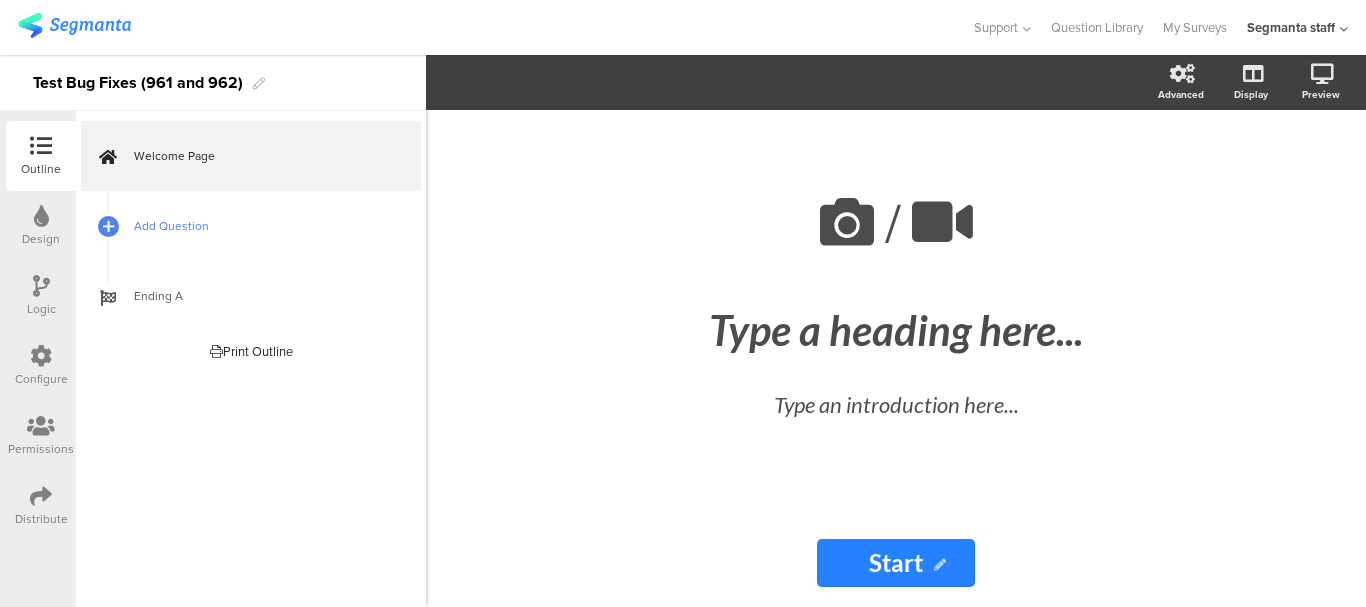 click on "Add Question" at bounding box center [262, 226] 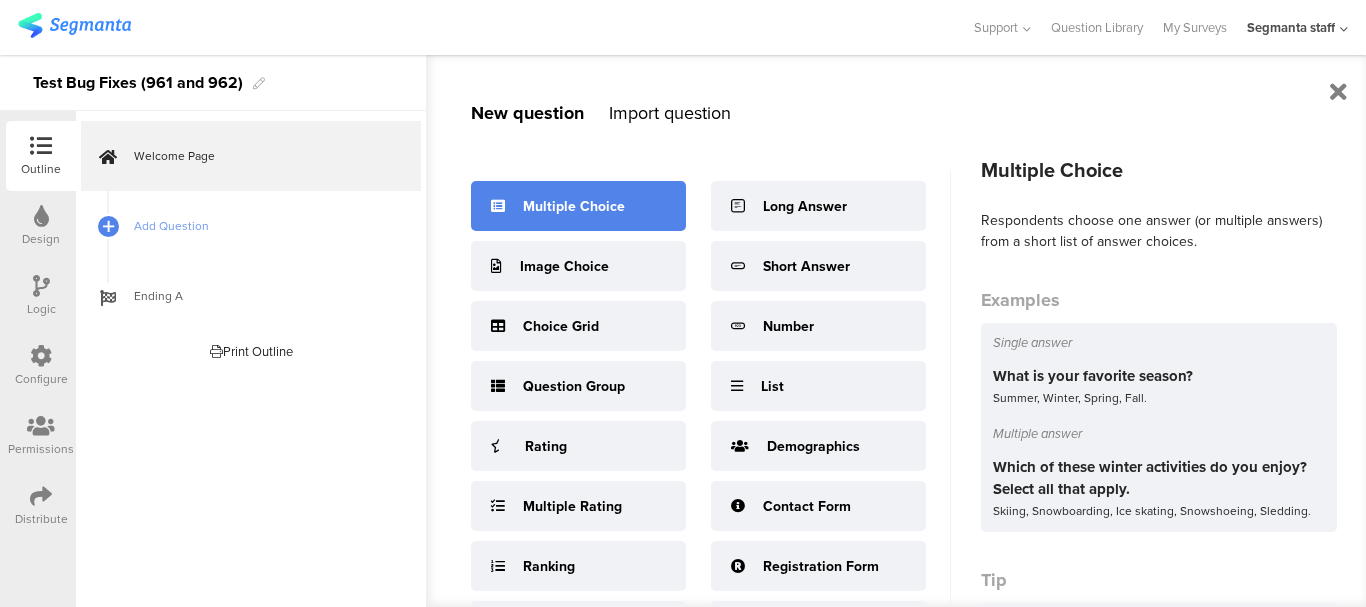 click on "Multiple Choice" at bounding box center [578, 206] 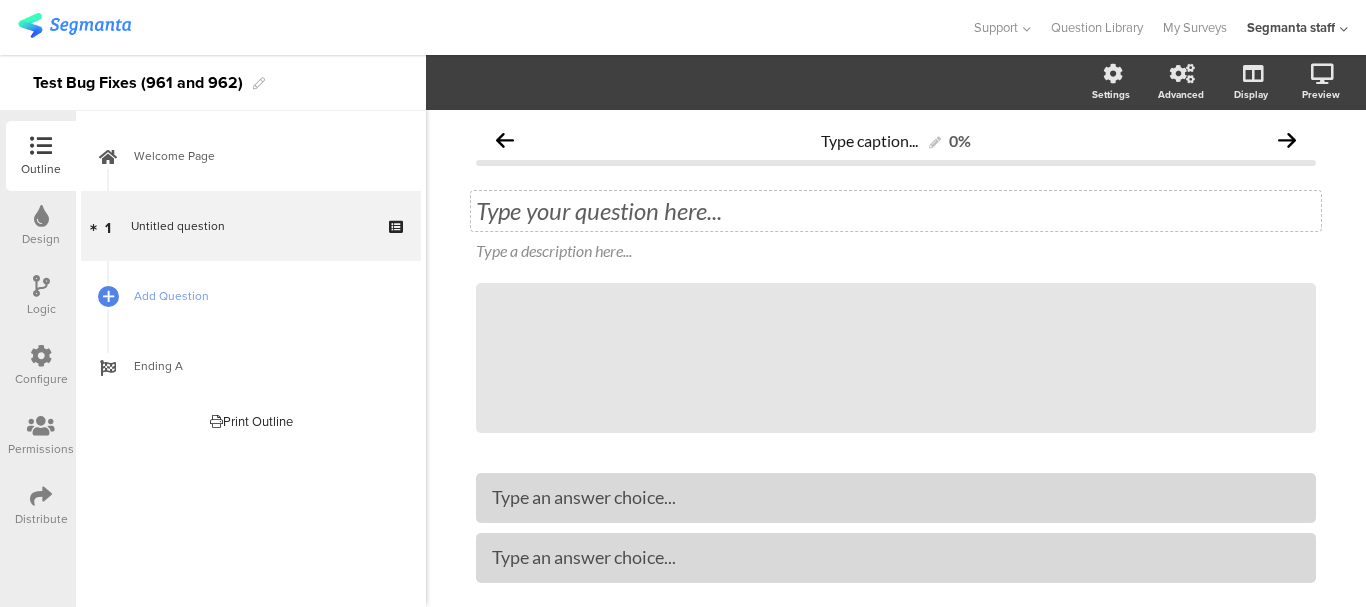 click on "Type your question here..." at bounding box center (896, 211) 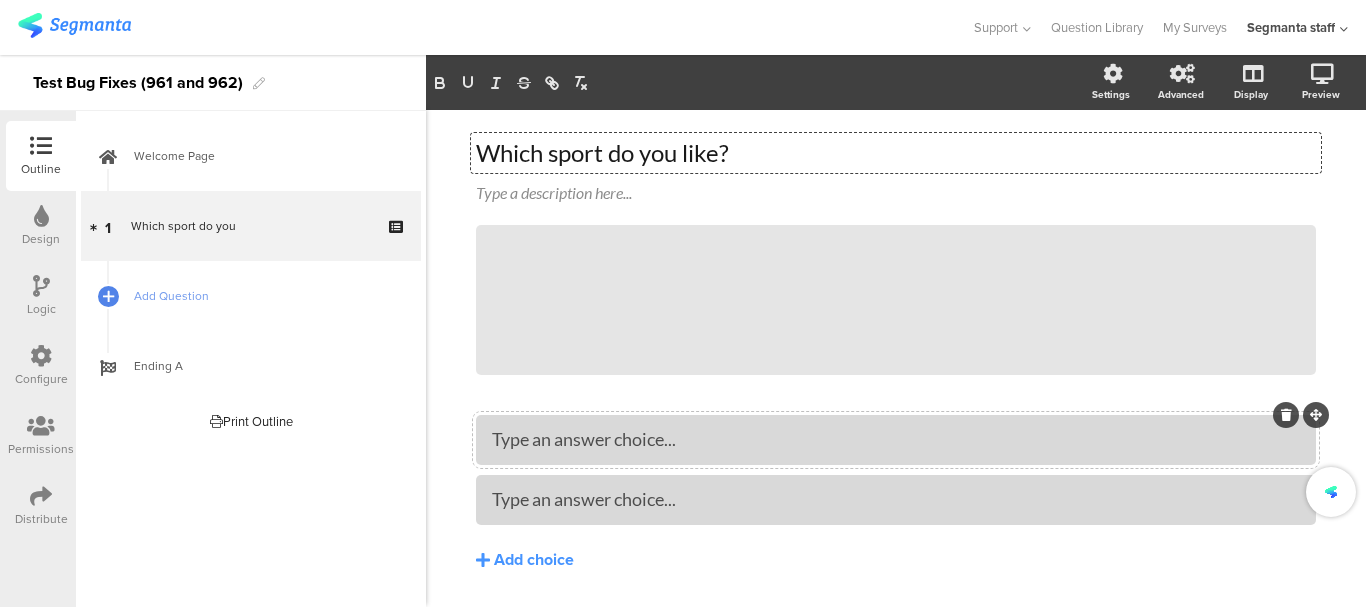 scroll, scrollTop: 116, scrollLeft: 0, axis: vertical 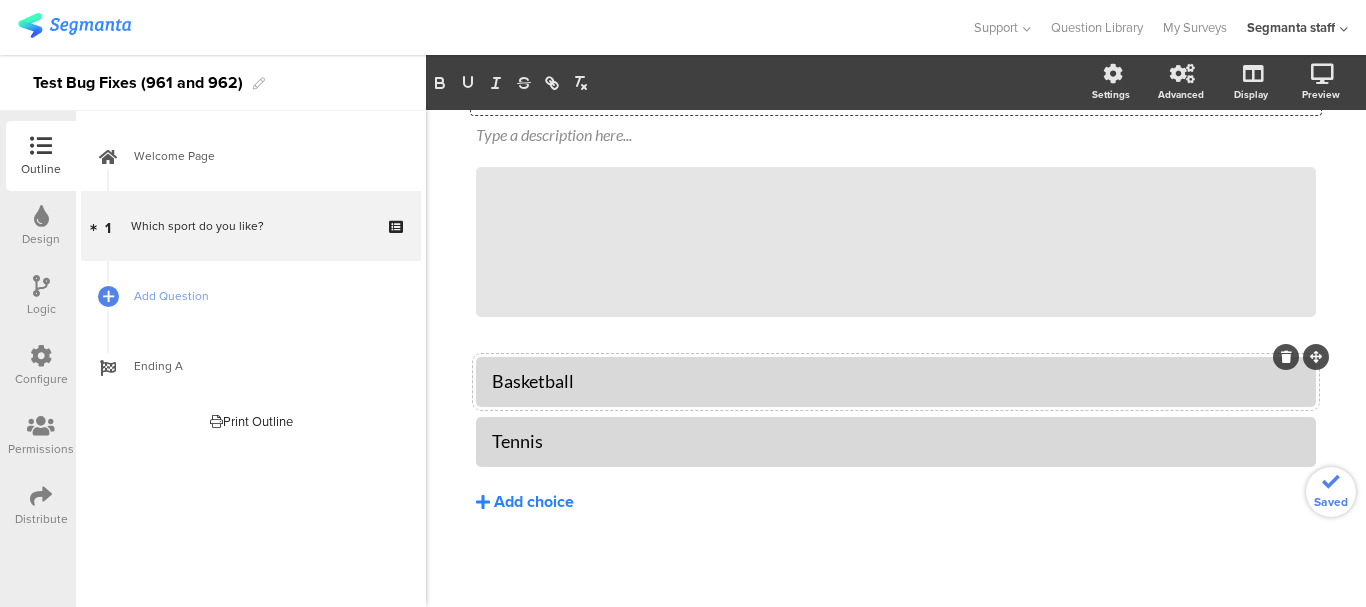 click on "Add choice" at bounding box center (534, 502) 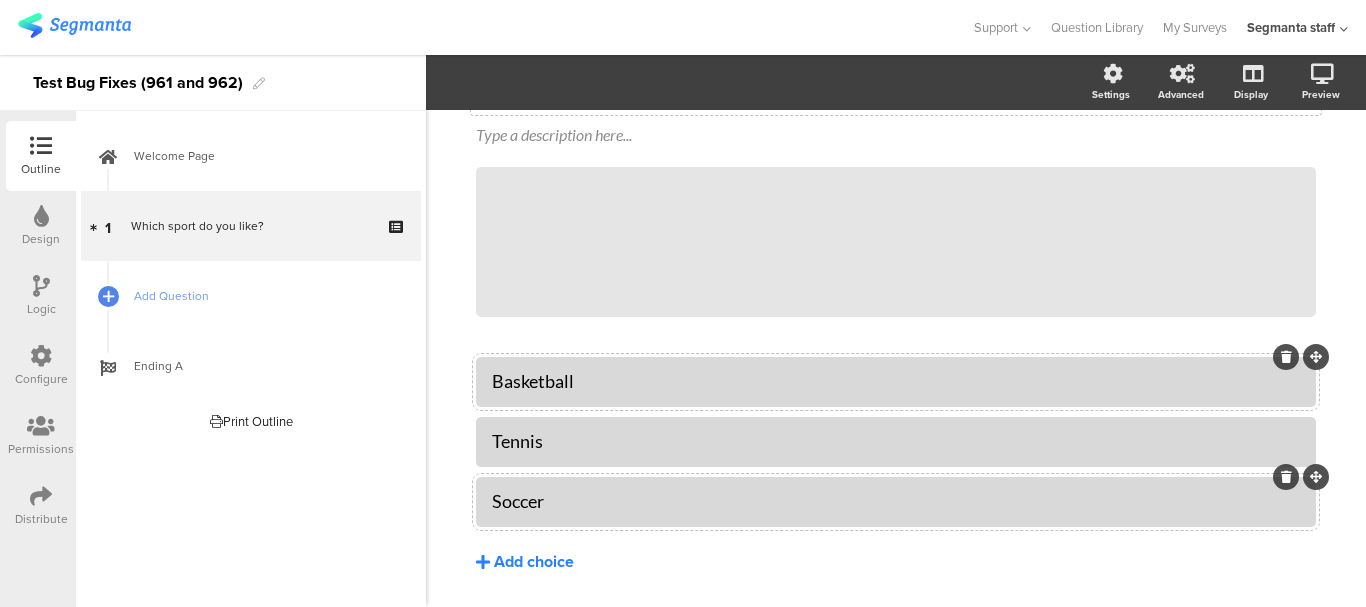 click on "Add choice" at bounding box center (534, 562) 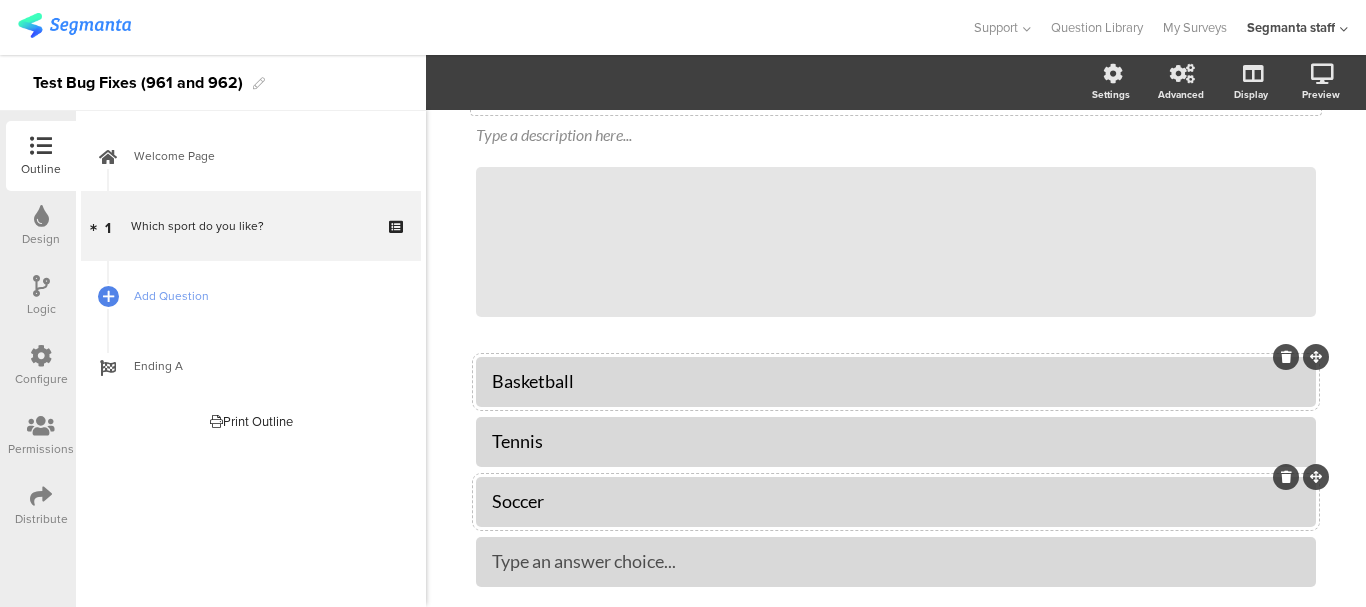 scroll, scrollTop: 176, scrollLeft: 0, axis: vertical 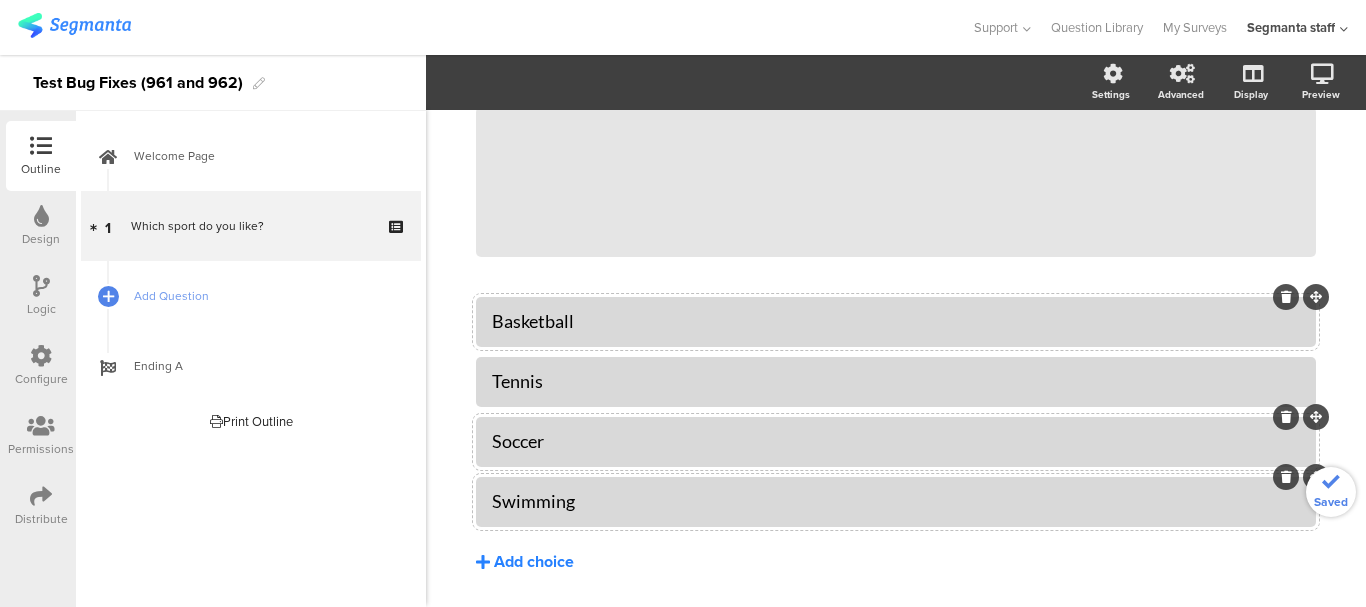 click on "Add choice" at bounding box center (534, 562) 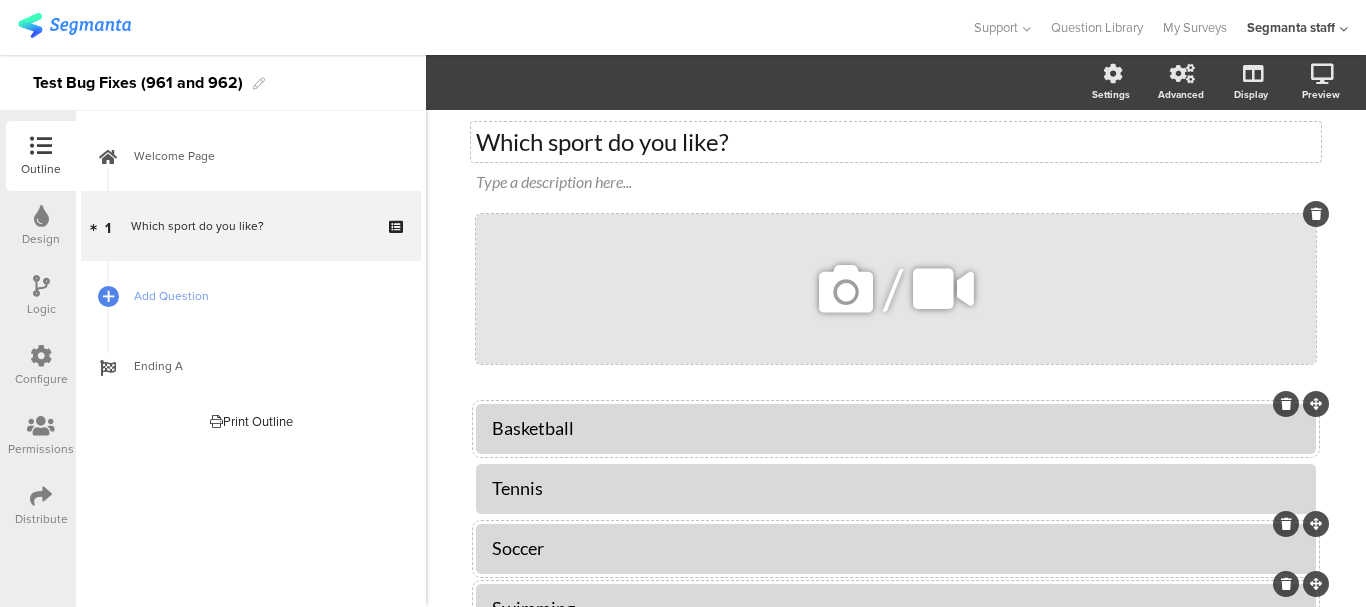 scroll, scrollTop: 0, scrollLeft: 0, axis: both 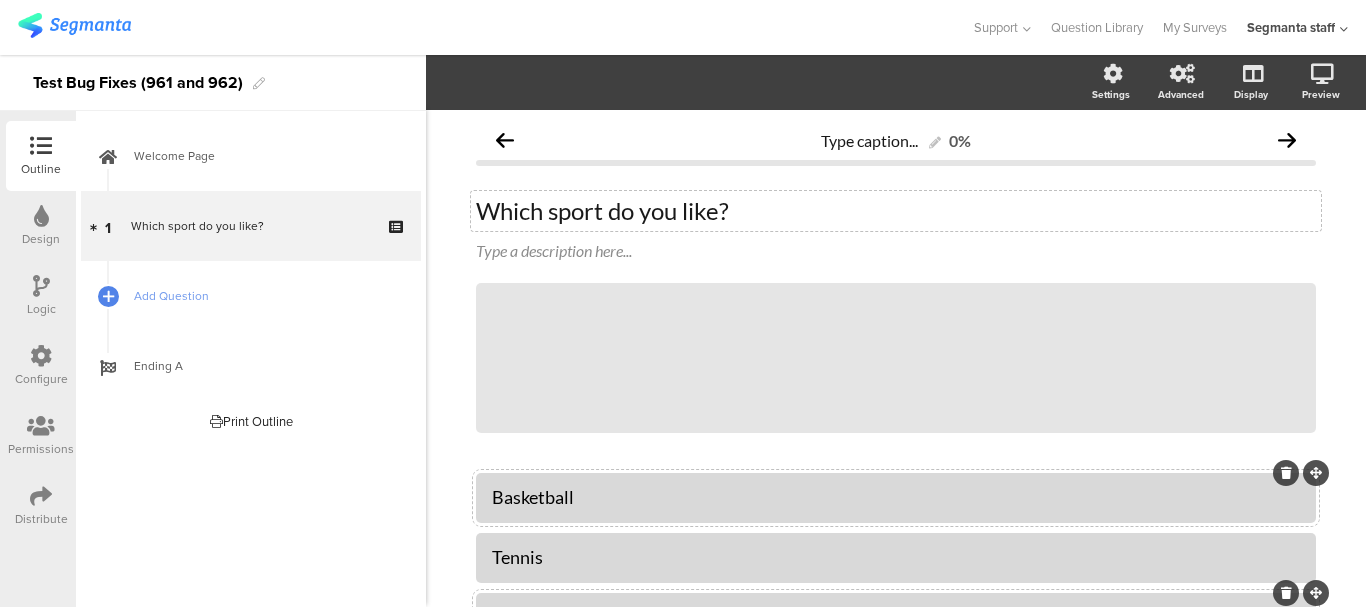 click on "Which sport do you like?" at bounding box center (896, 211) 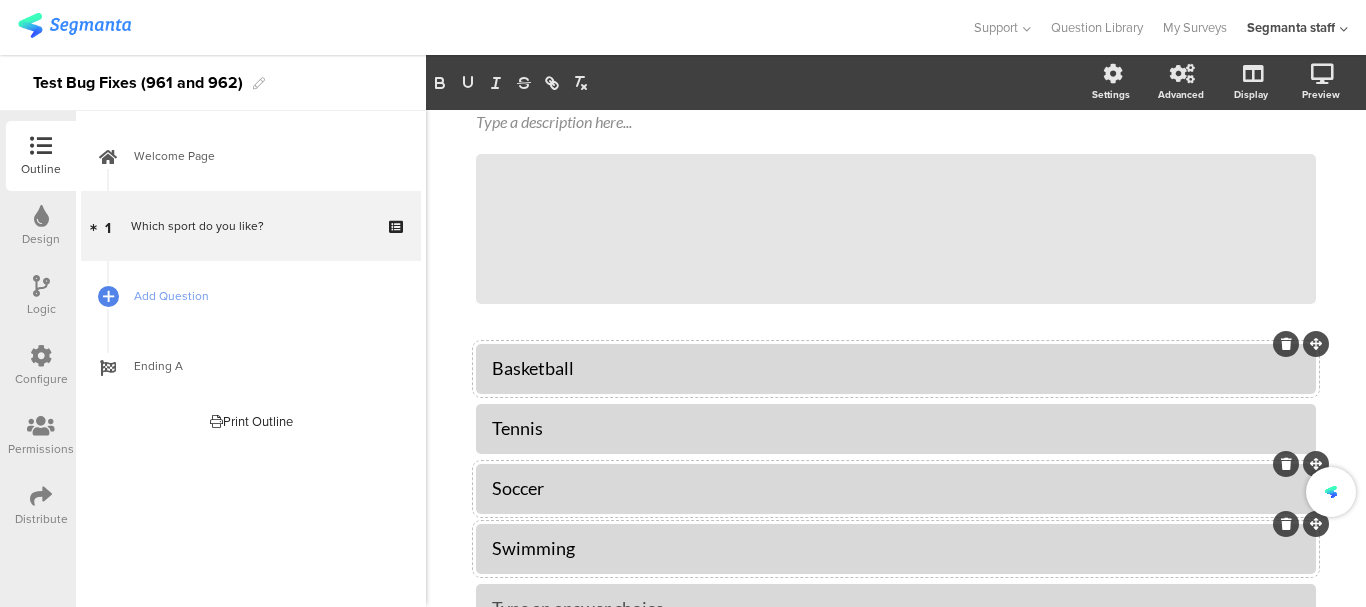 scroll, scrollTop: 296, scrollLeft: 0, axis: vertical 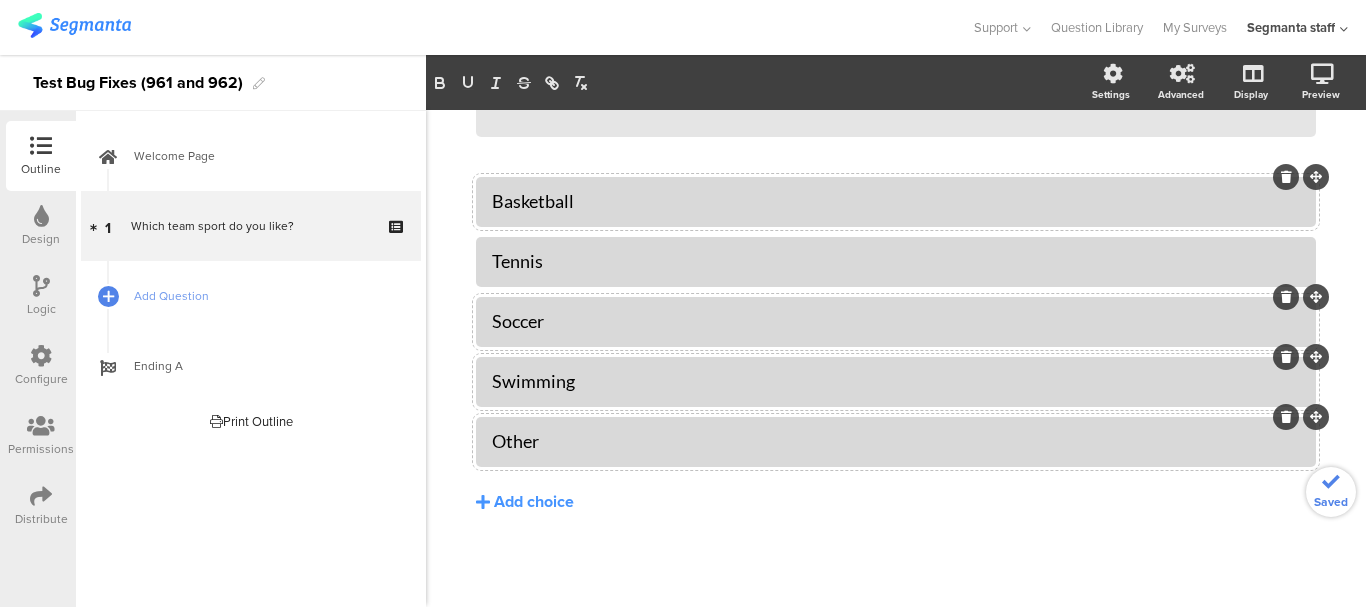 click on "Basketball
Tennis
Soccer" at bounding box center (896, 387) 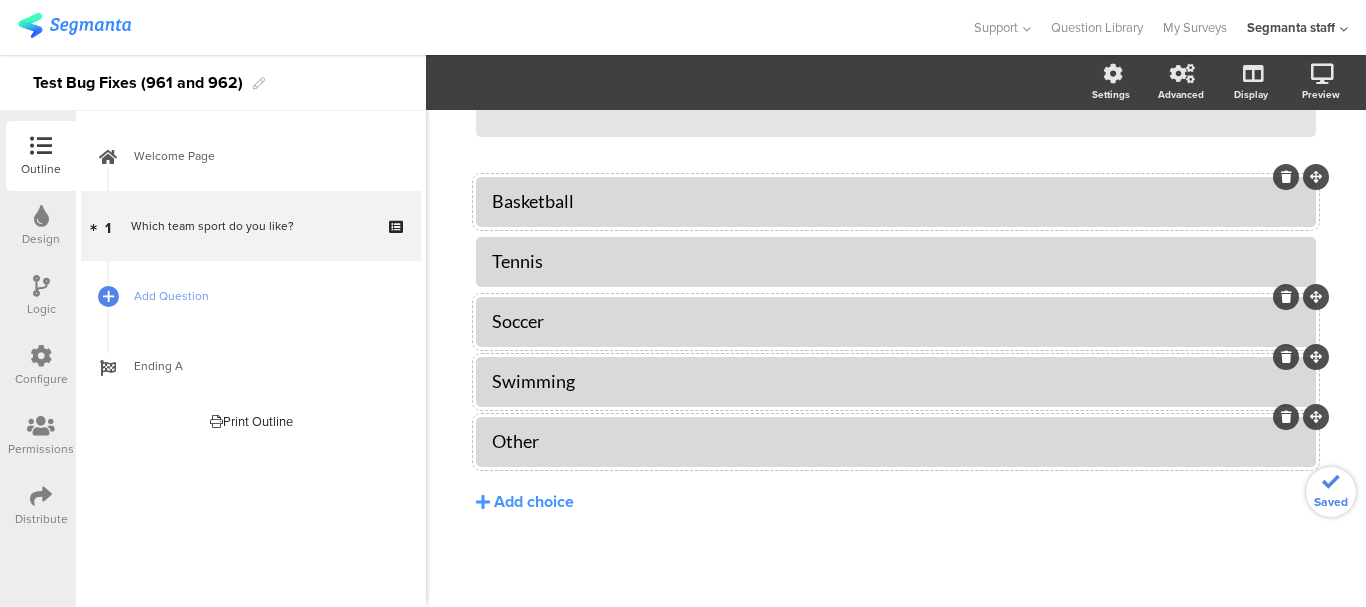click on "Other" at bounding box center [896, 201] 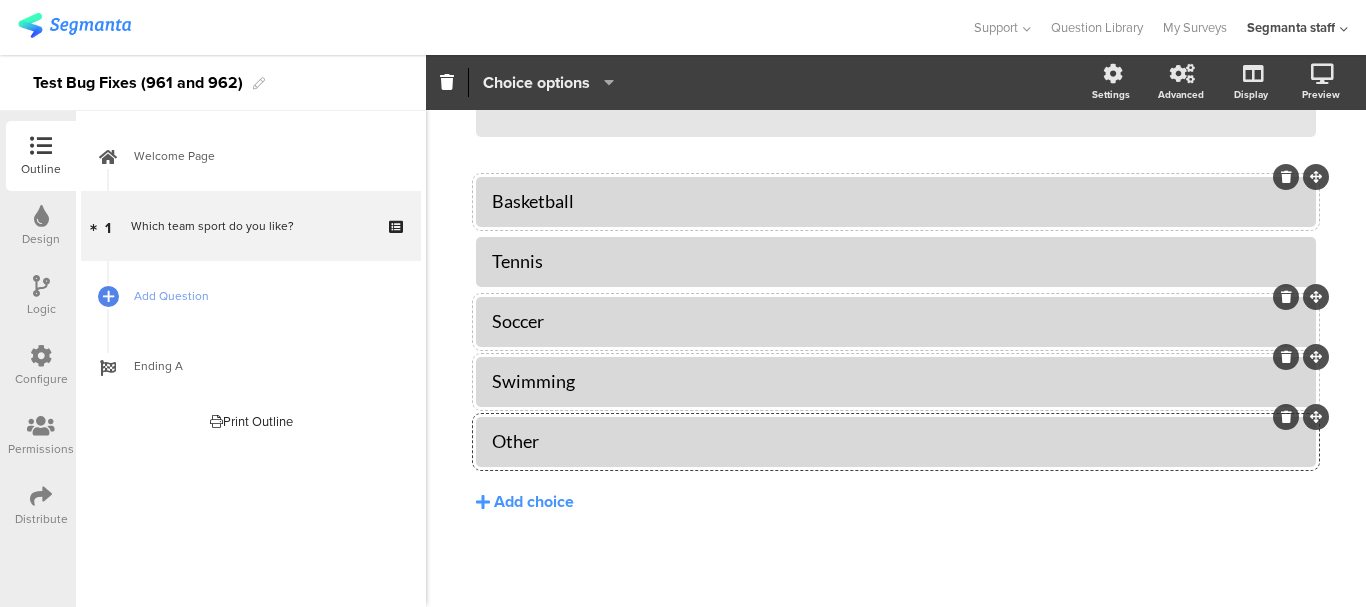 click on "Choice options" at bounding box center [536, 82] 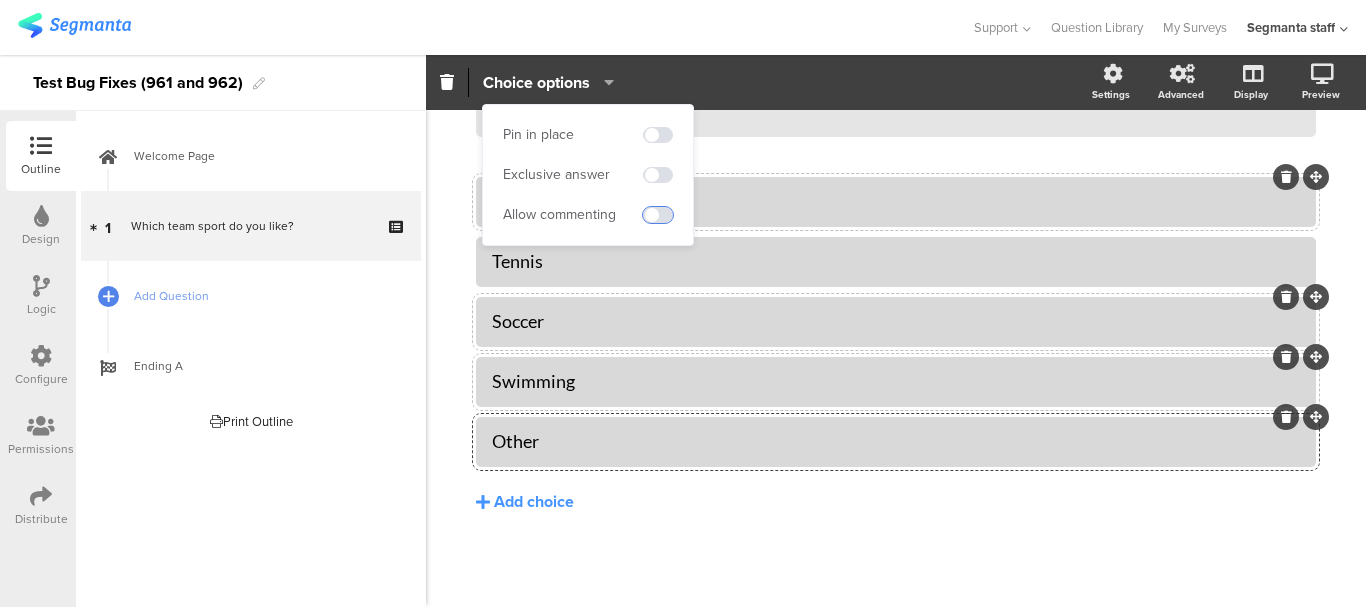 click at bounding box center (658, 215) 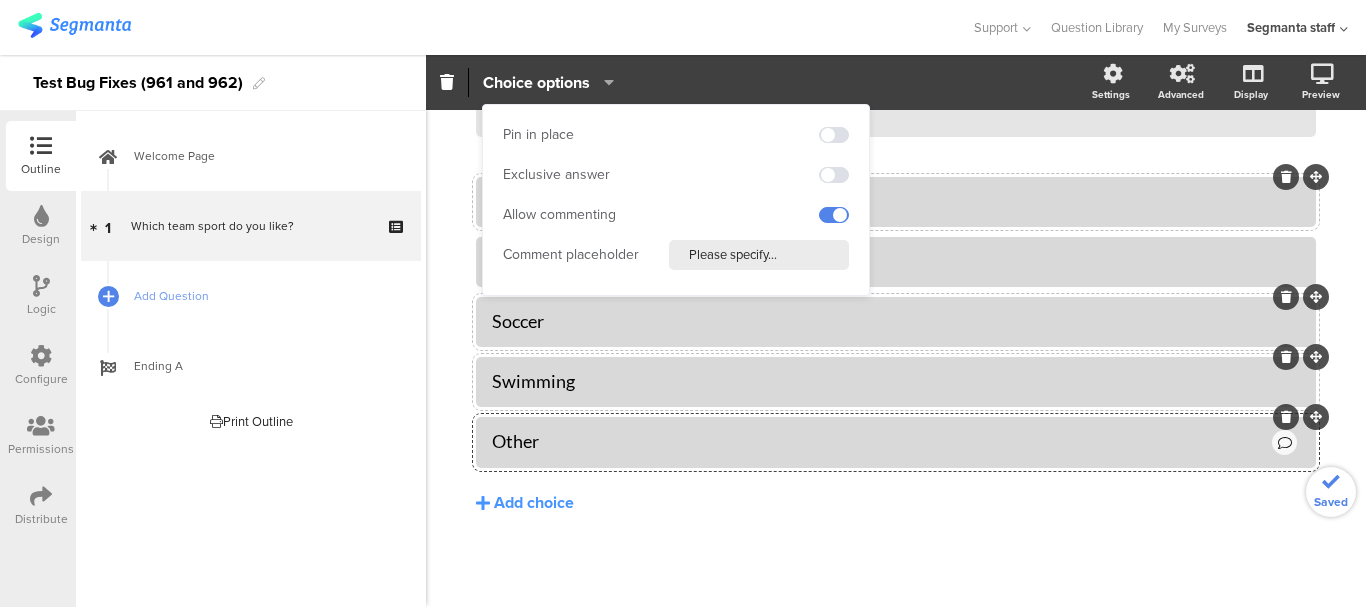 click on "Type caption...
0%
Which team sport do you like?
Which team sport do you like?
Type a description here...
/" at bounding box center (896, 211) 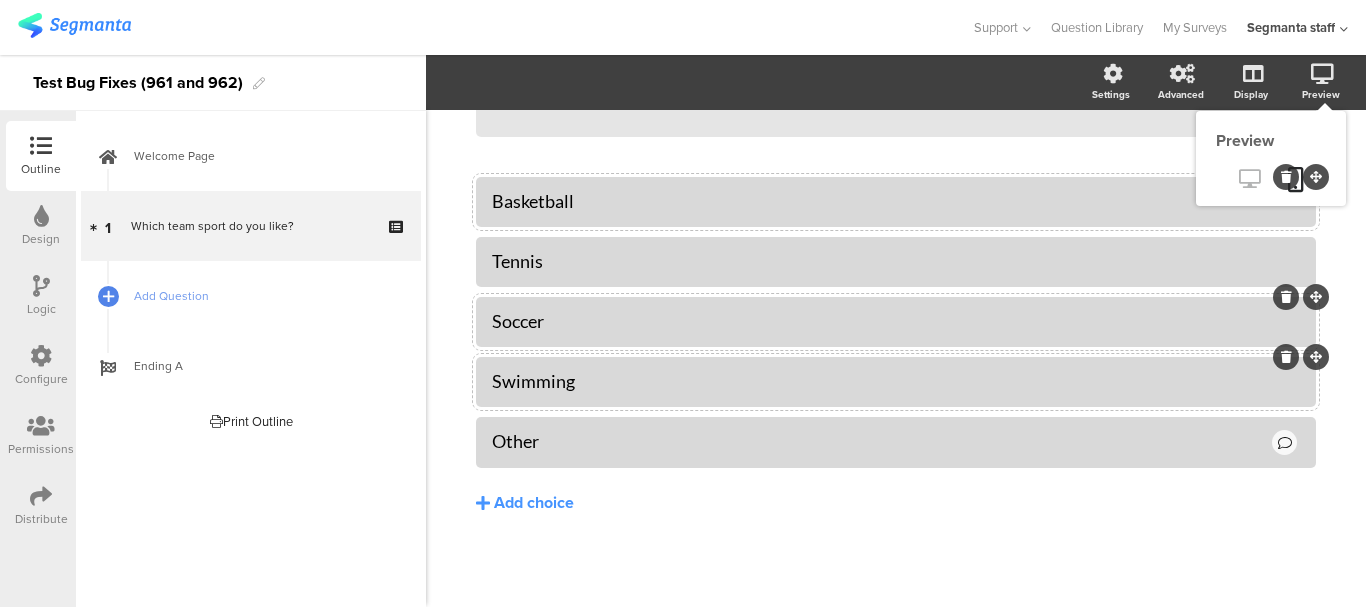 click at bounding box center (1249, 178) 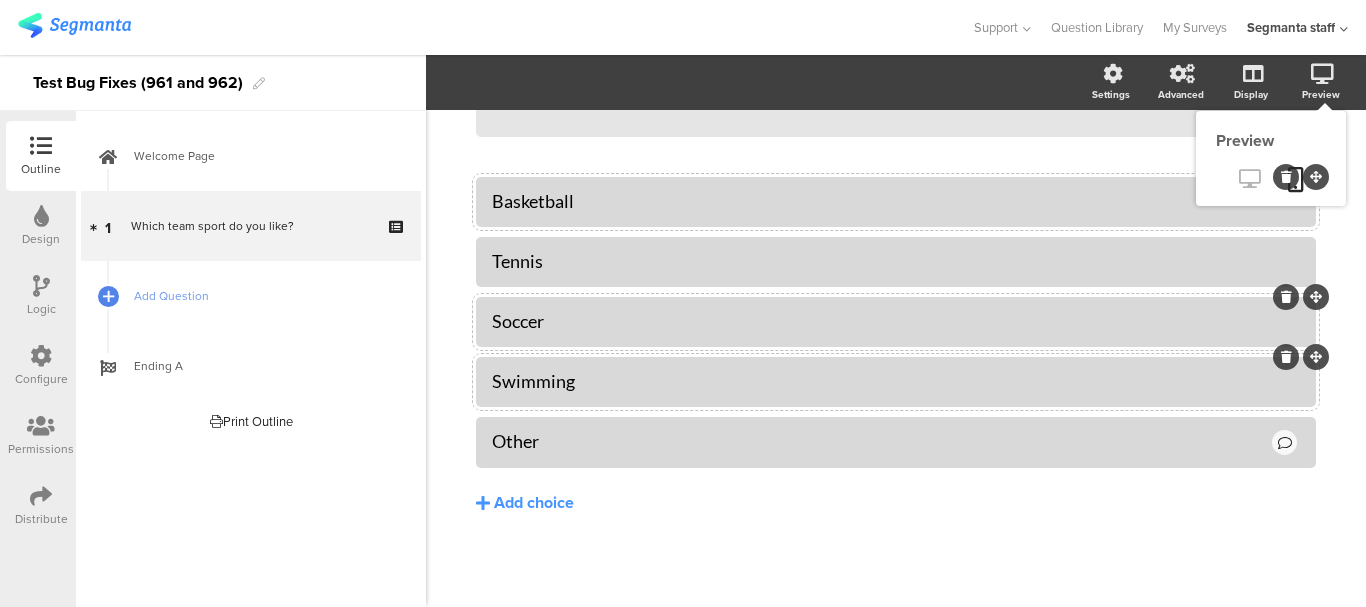 click at bounding box center (1249, 178) 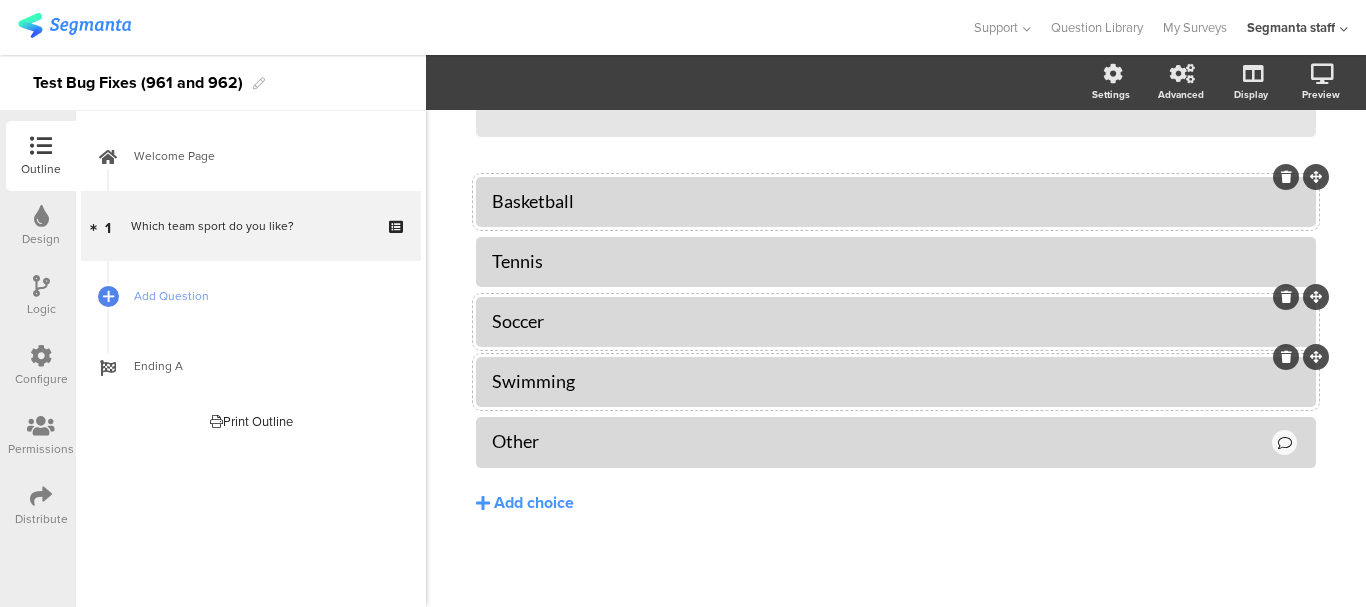 click on "Configure" at bounding box center [41, 366] 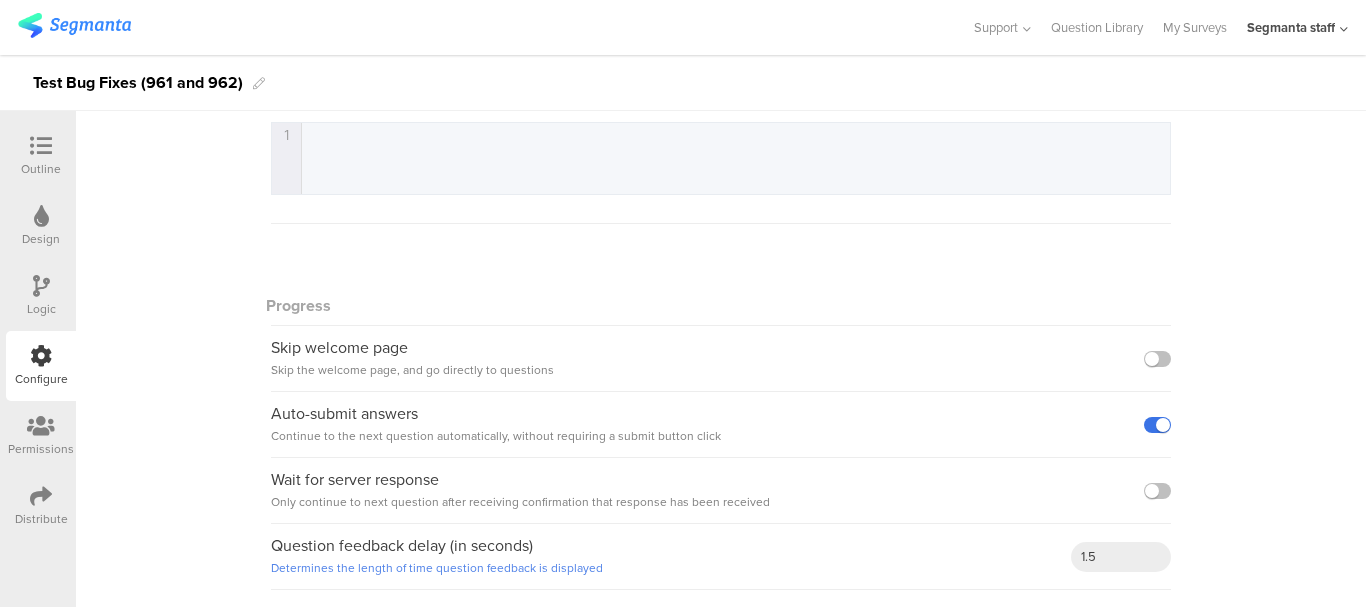 scroll, scrollTop: 588, scrollLeft: 0, axis: vertical 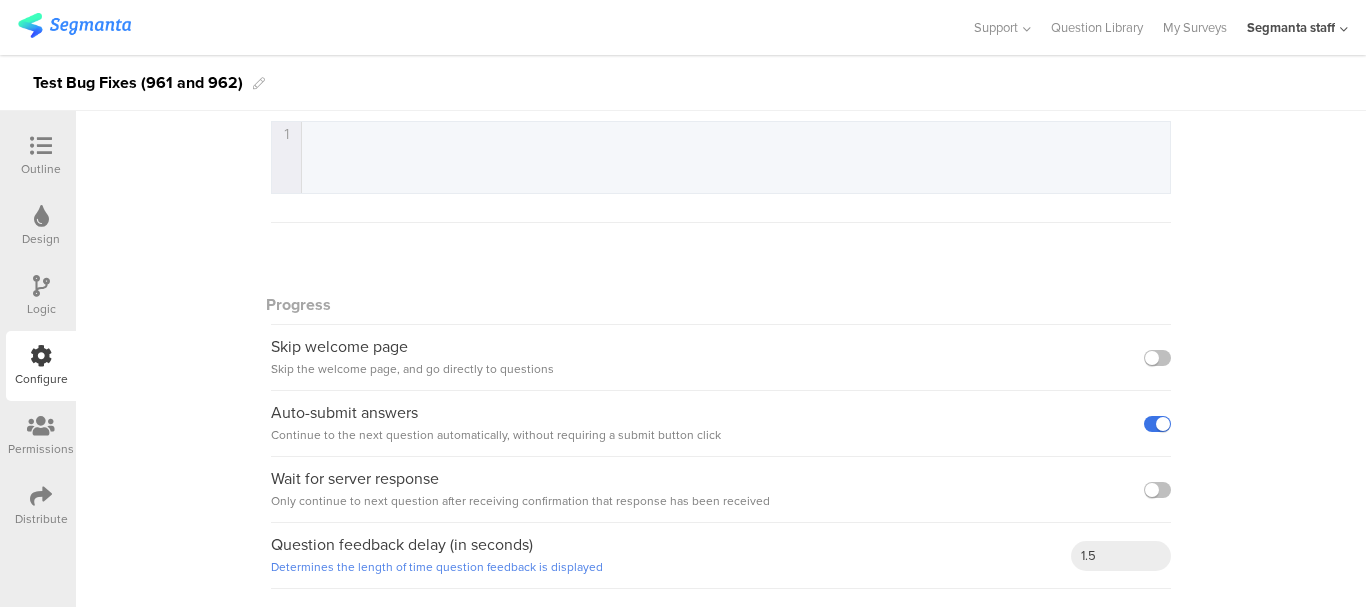 click at bounding box center (1157, 424) 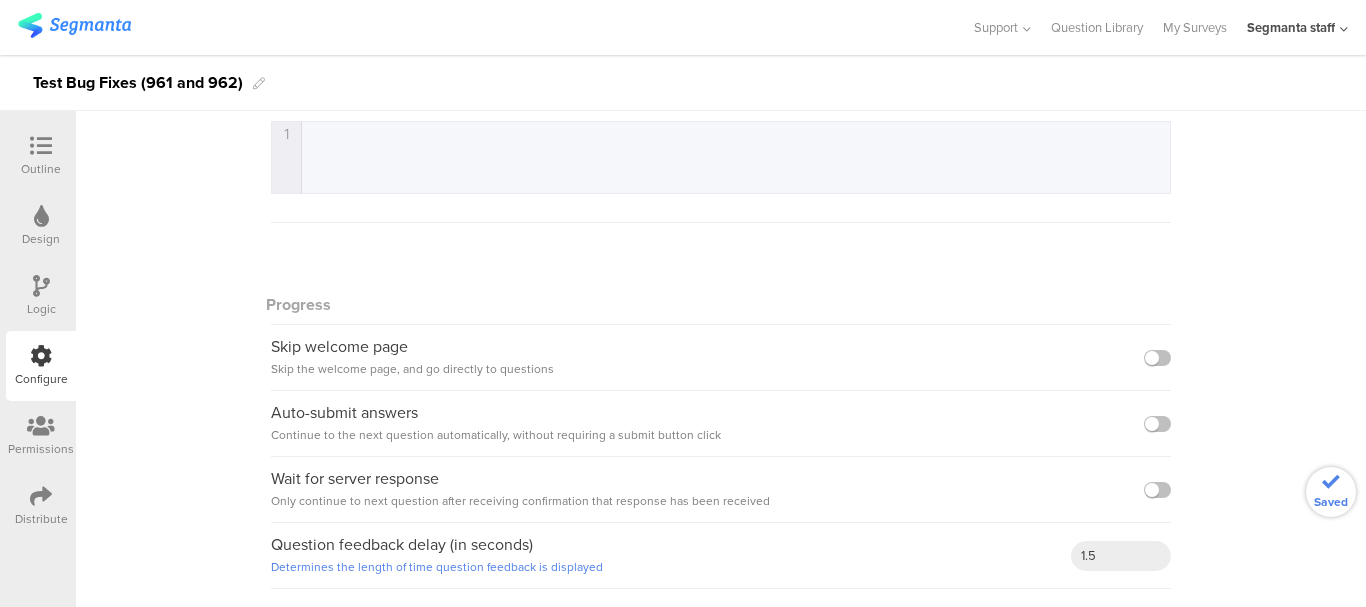 click at bounding box center (41, 146) 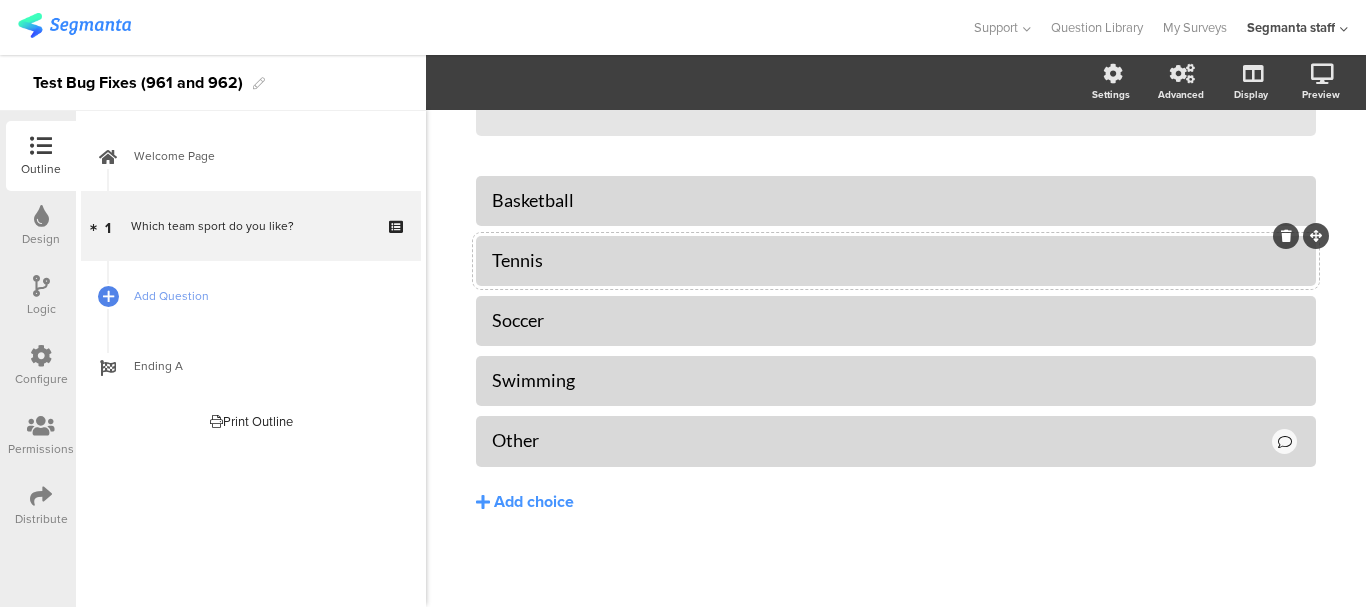 scroll, scrollTop: 297, scrollLeft: 0, axis: vertical 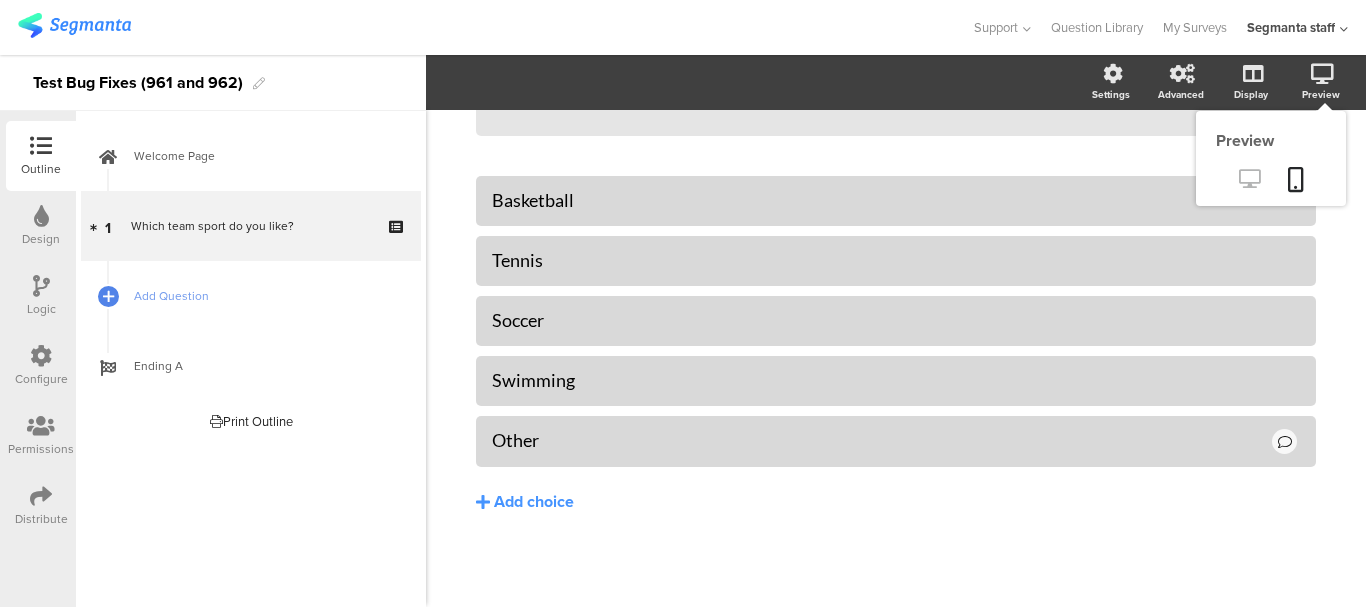 click at bounding box center (1249, 178) 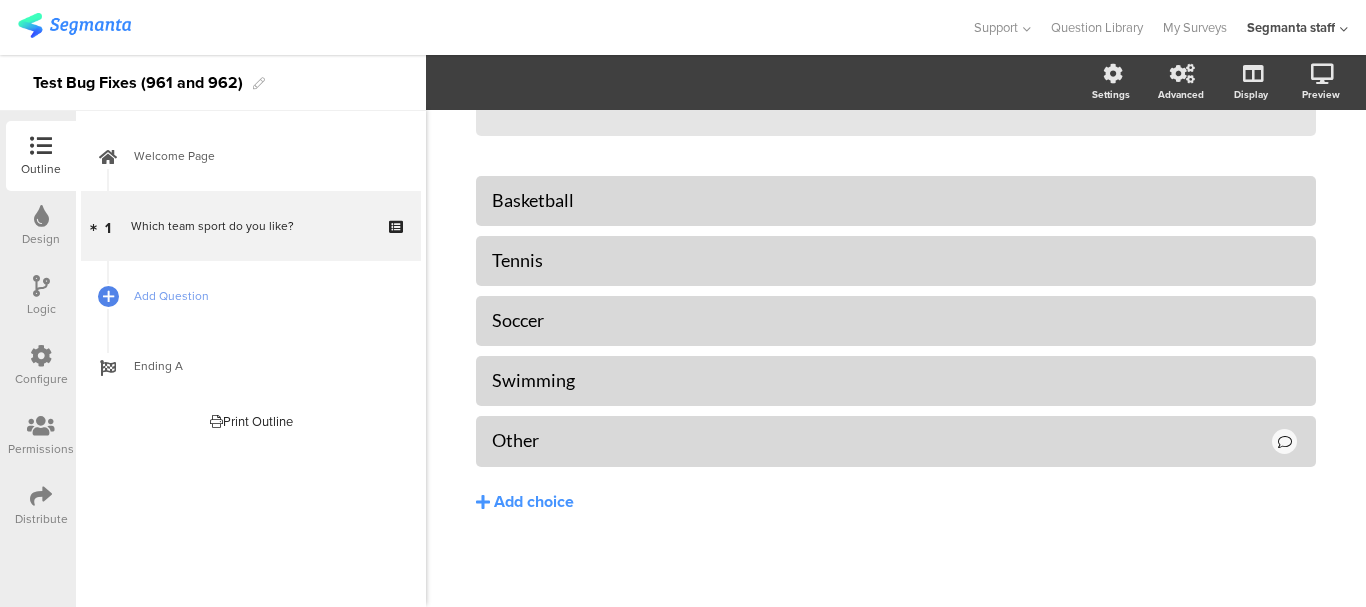 click on "Distribute" at bounding box center [41, 506] 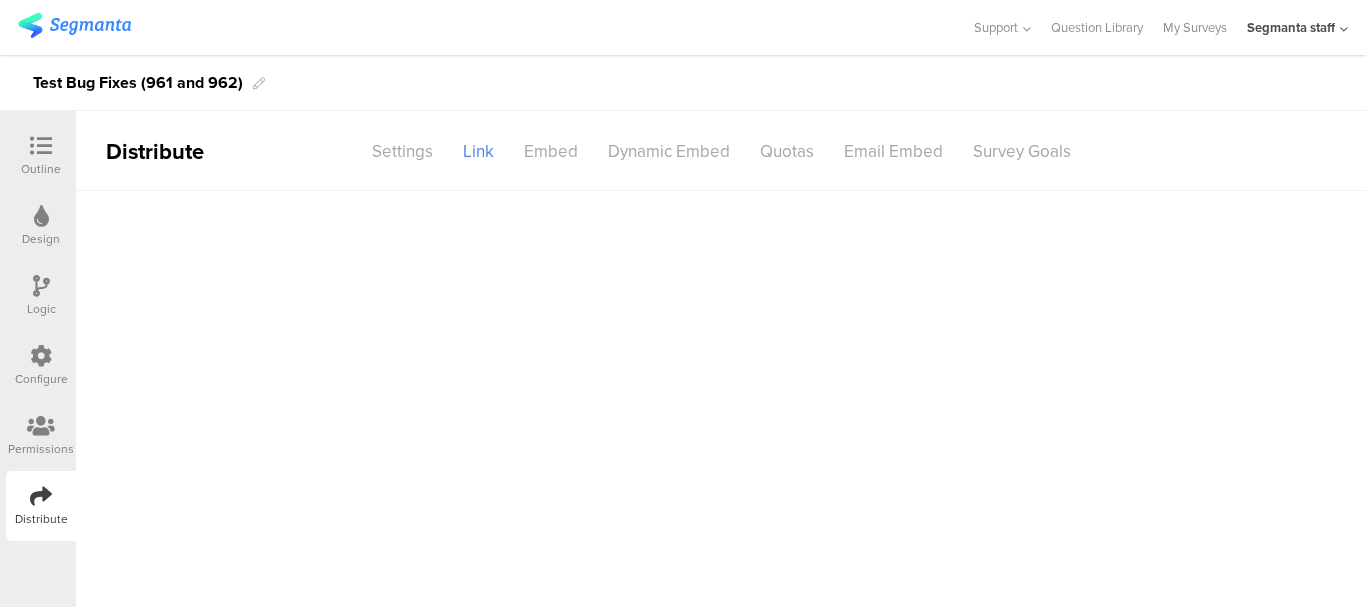 scroll, scrollTop: 0, scrollLeft: 0, axis: both 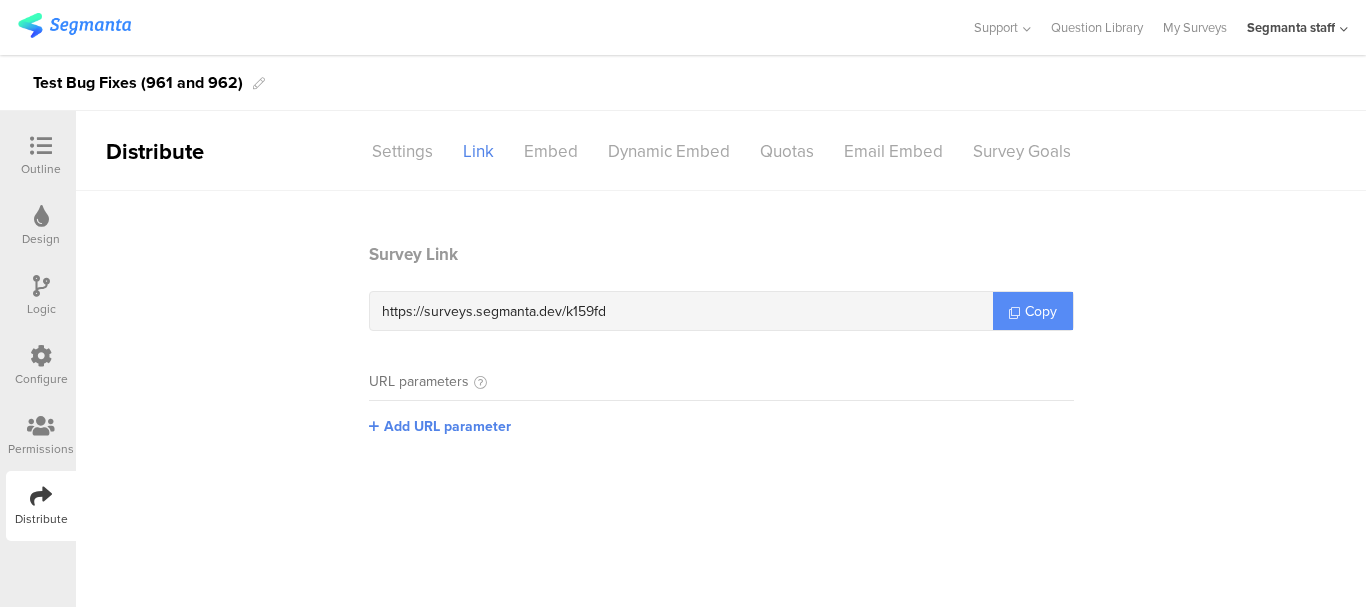click on "Copy" at bounding box center (1041, 311) 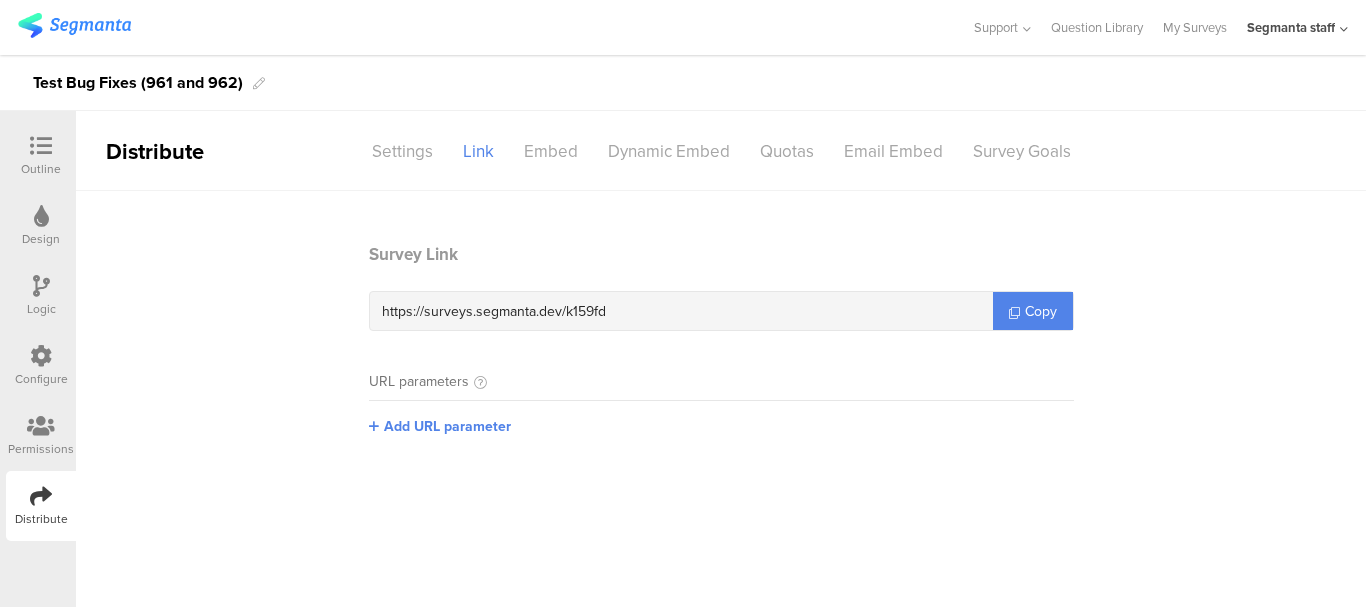 click at bounding box center [41, 146] 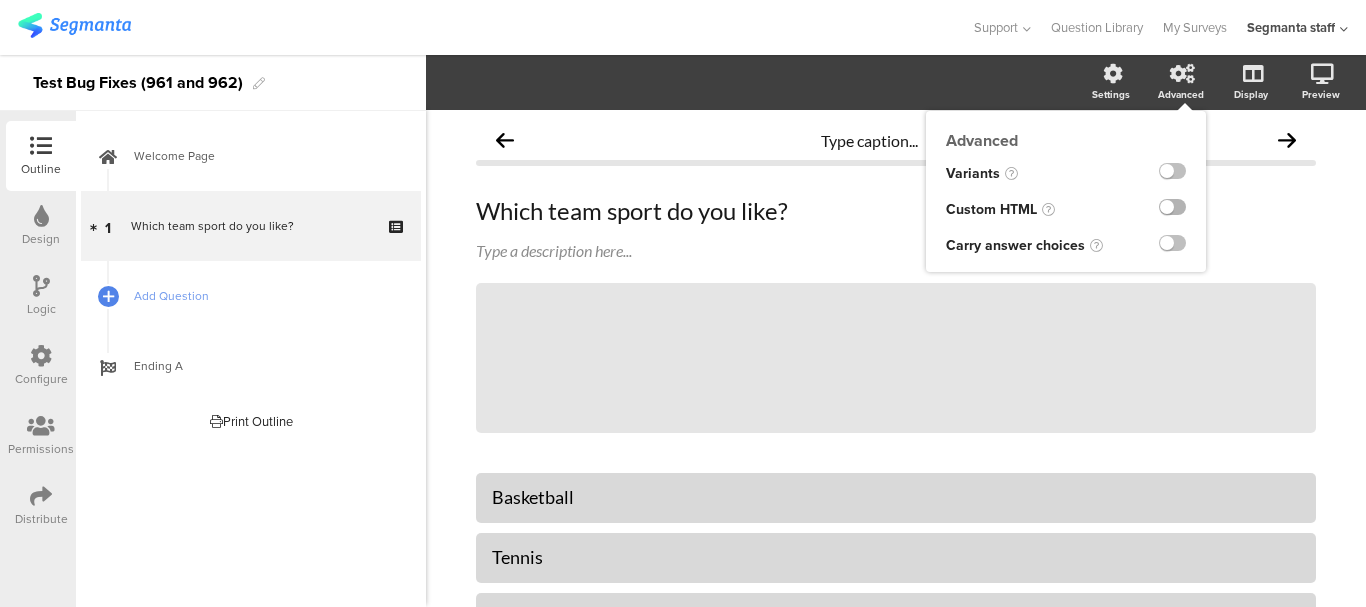click at bounding box center [1172, 207] 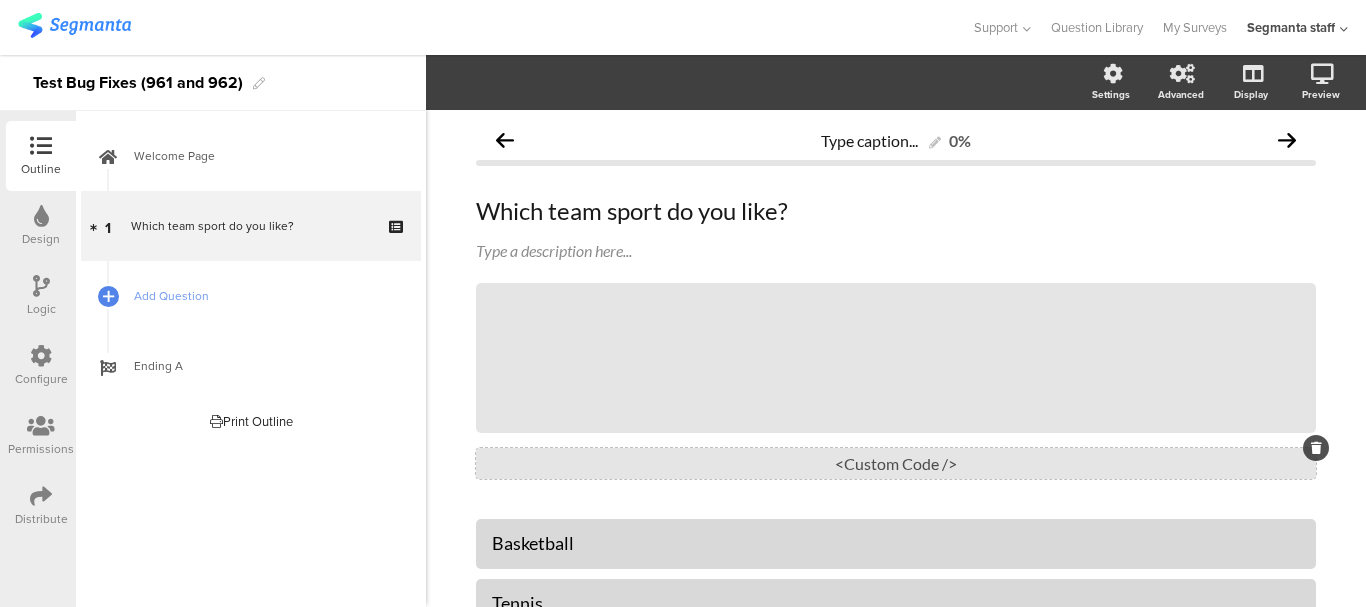 click on "<Custom Code />" at bounding box center [896, 463] 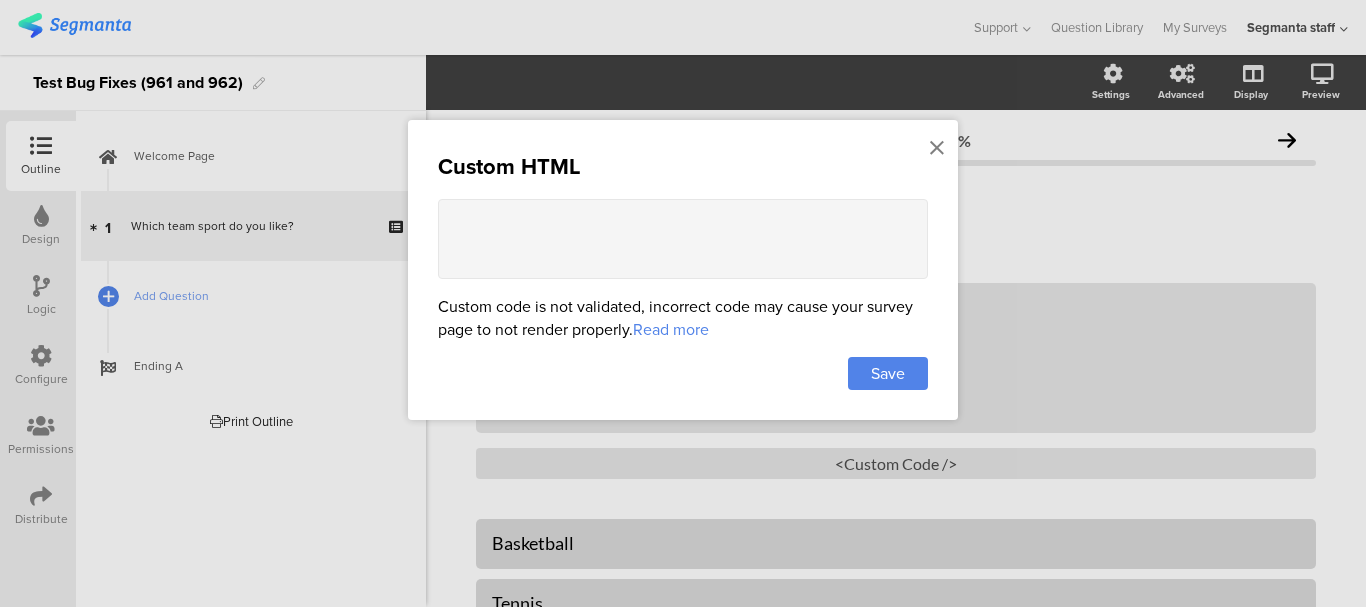 click at bounding box center (683, 239) 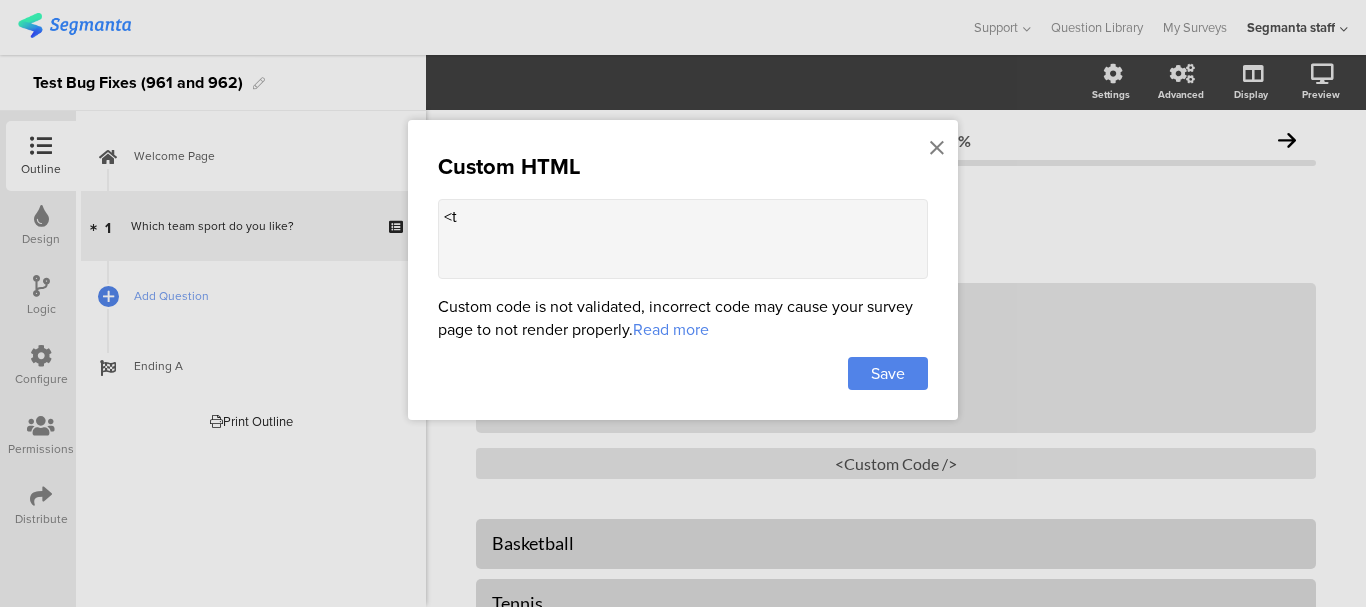 paste on "able border="1">
<tr>
<th>Name</th>
<th>Age</th>
<th>Country</th>
</tr>
<tr>
<td>[FIRST]</td>
<td>[AGE]</td>
<td>[COUNTRY]</td>
</tr>
<tr>
<td>[FIRST]</td>
<td>[AGE]</td>
<td>[COUNTRY]</td>
</tr>
<tr>
<td>[FIRST]</td>
<td>[AGE]</td>
<td>[COUNTRY]</td>
</tr>
</table>" 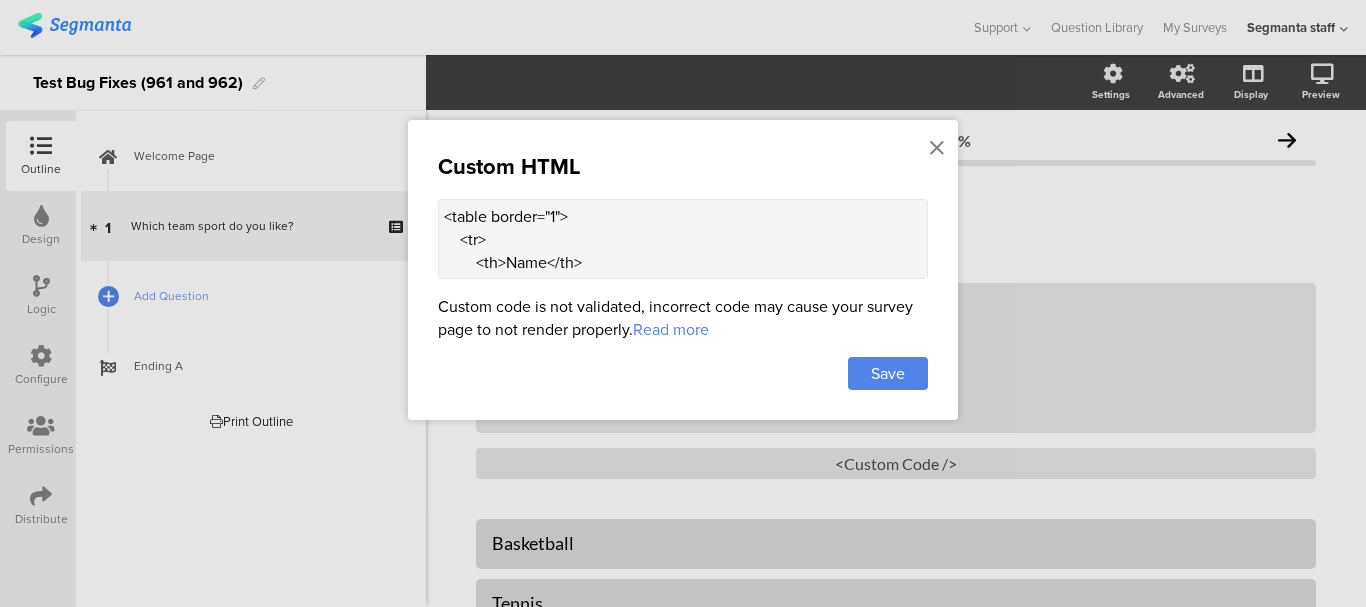scroll, scrollTop: 411, scrollLeft: 0, axis: vertical 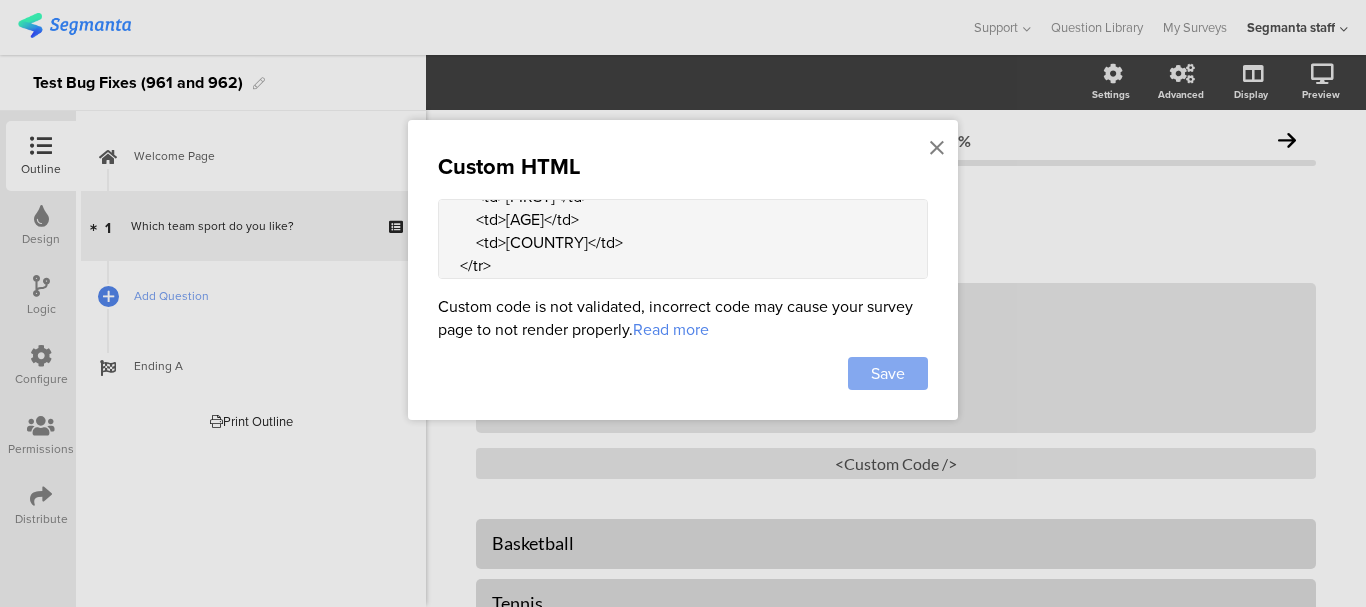 type on "<table border="1">
<tr>
<th>Name</th>
<th>Age</th>
<th>Country</th>
</tr>
<tr>
<td>[FIRST]</td>
<td>[AGE]</td>
<td>[COUNTRY]</td>
</tr>
<tr>
<td>[FIRST]</td>
<td>[AGE]</td>
<td>[COUNTRY]</td>
</tr>
<tr>
<td>[FIRST]</td>
<td>[AGE]</td>
<td>[COUNTRY]</td>
</tr>
</table>" 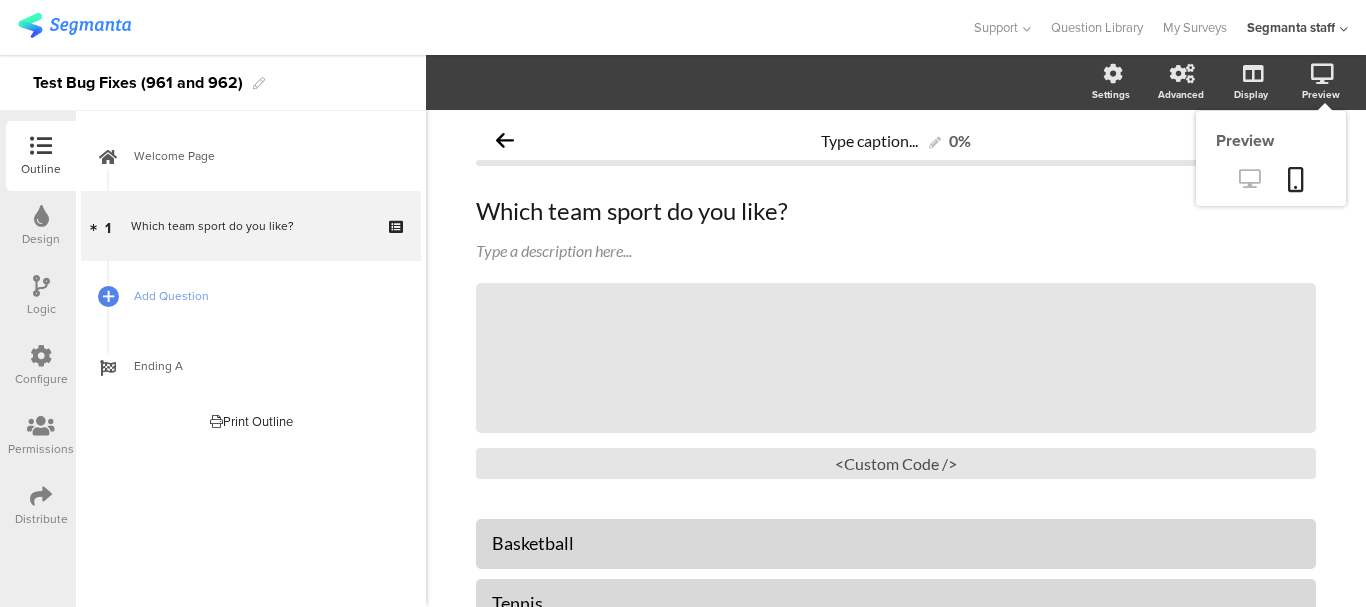 click at bounding box center [1249, 178] 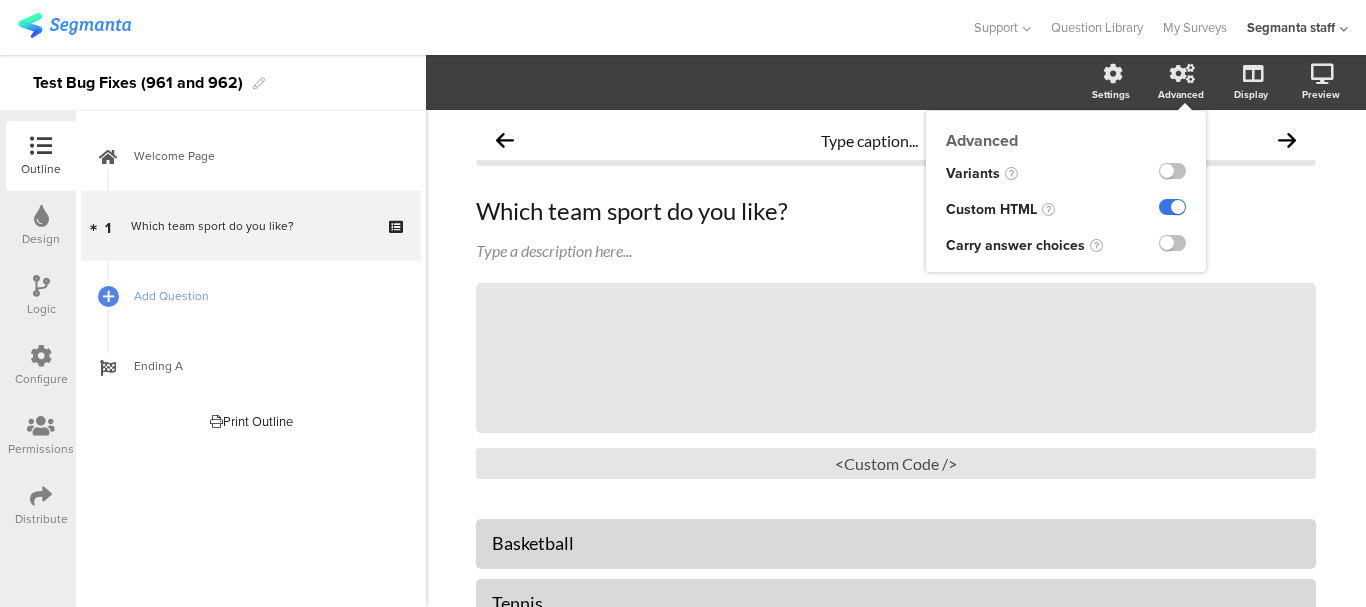 click at bounding box center [1172, 207] 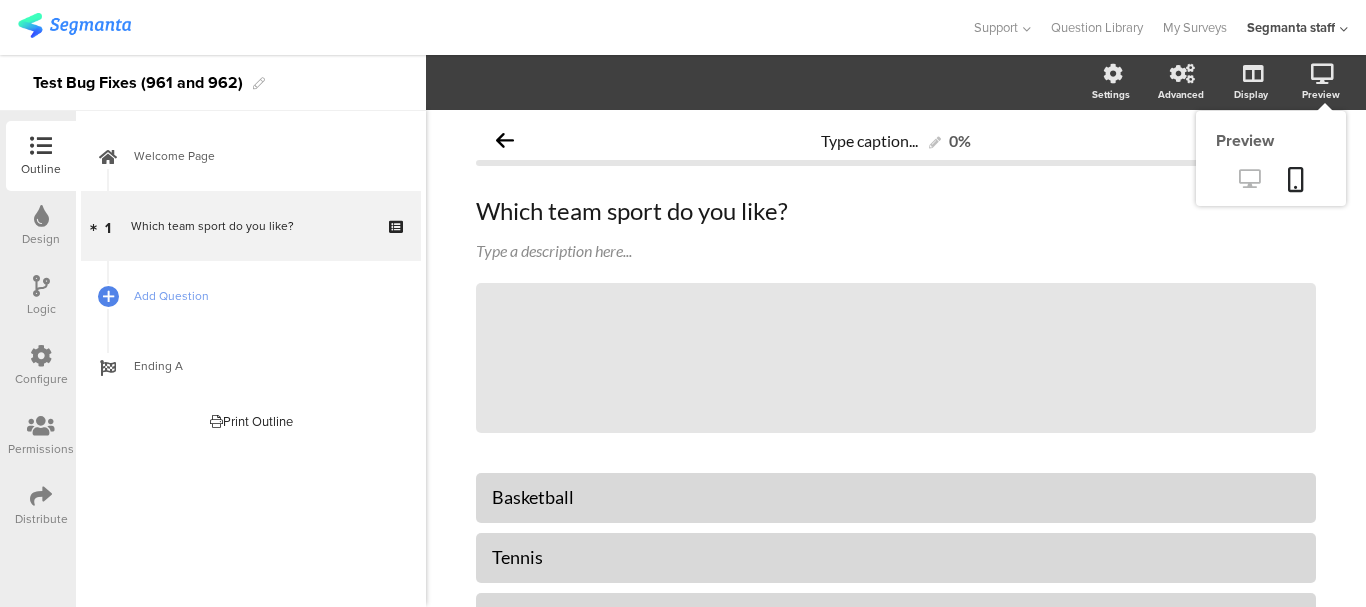 click at bounding box center [1249, 178] 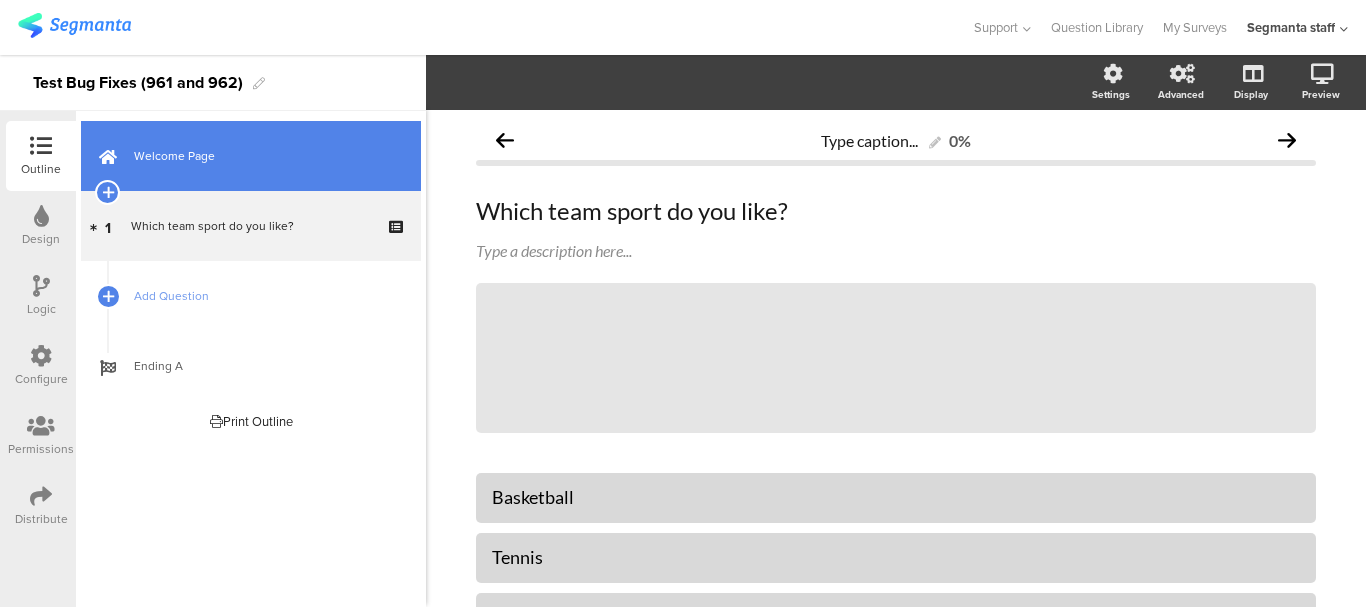 click on "Welcome Page" at bounding box center (262, 156) 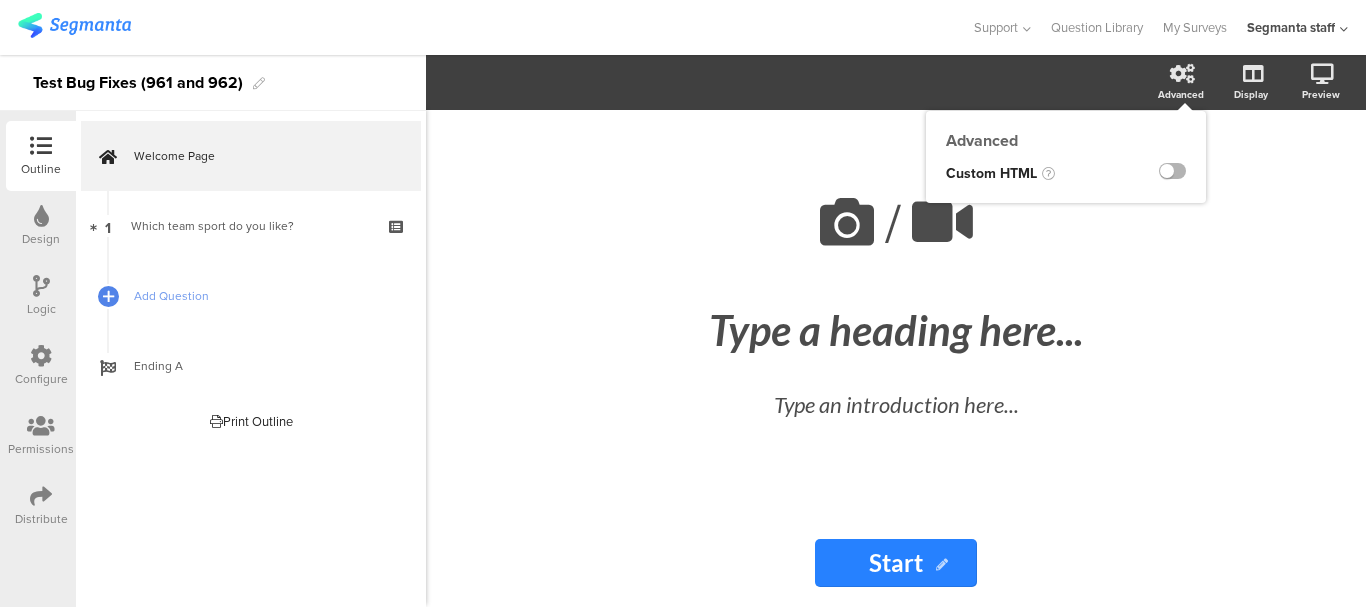 drag, startPoint x: 1169, startPoint y: 172, endPoint x: 1159, endPoint y: 170, distance: 10.198039 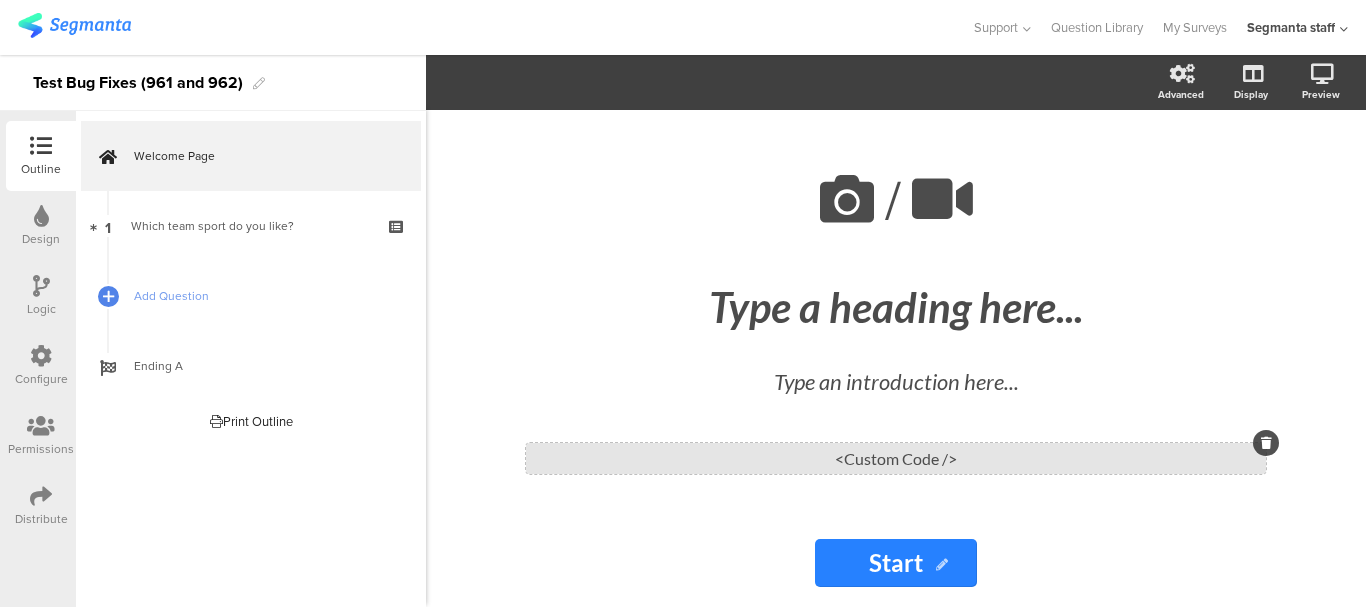 click on "<Custom Code />" at bounding box center [896, 458] 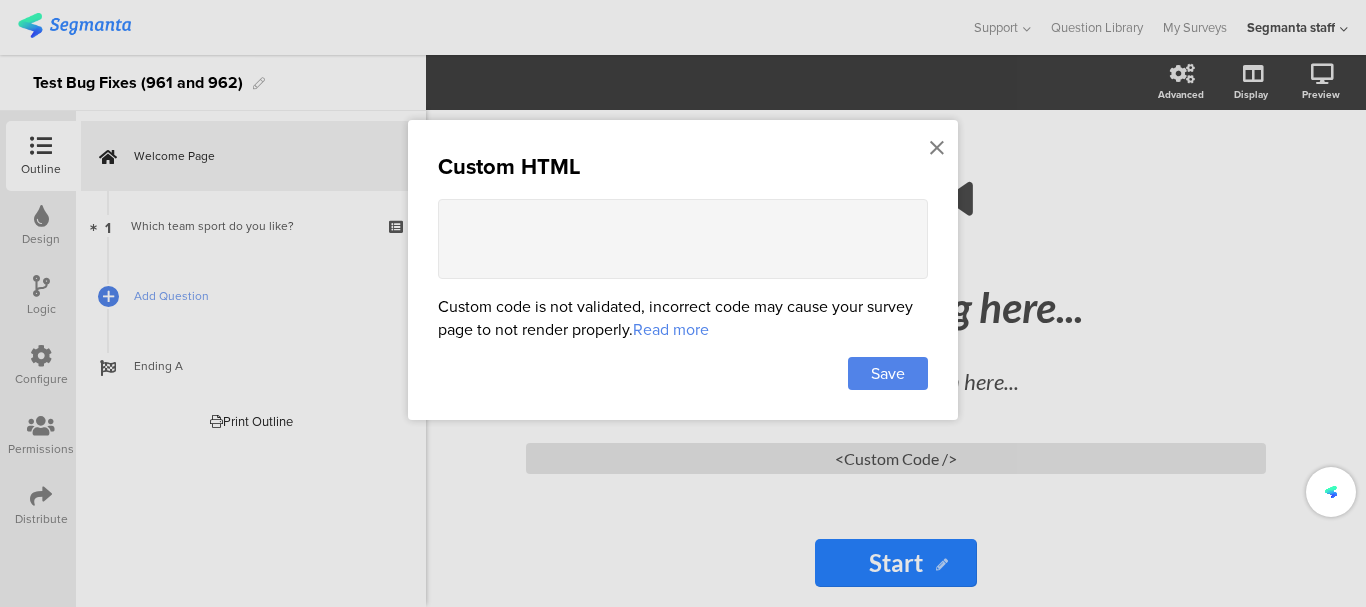 click at bounding box center [683, 239] 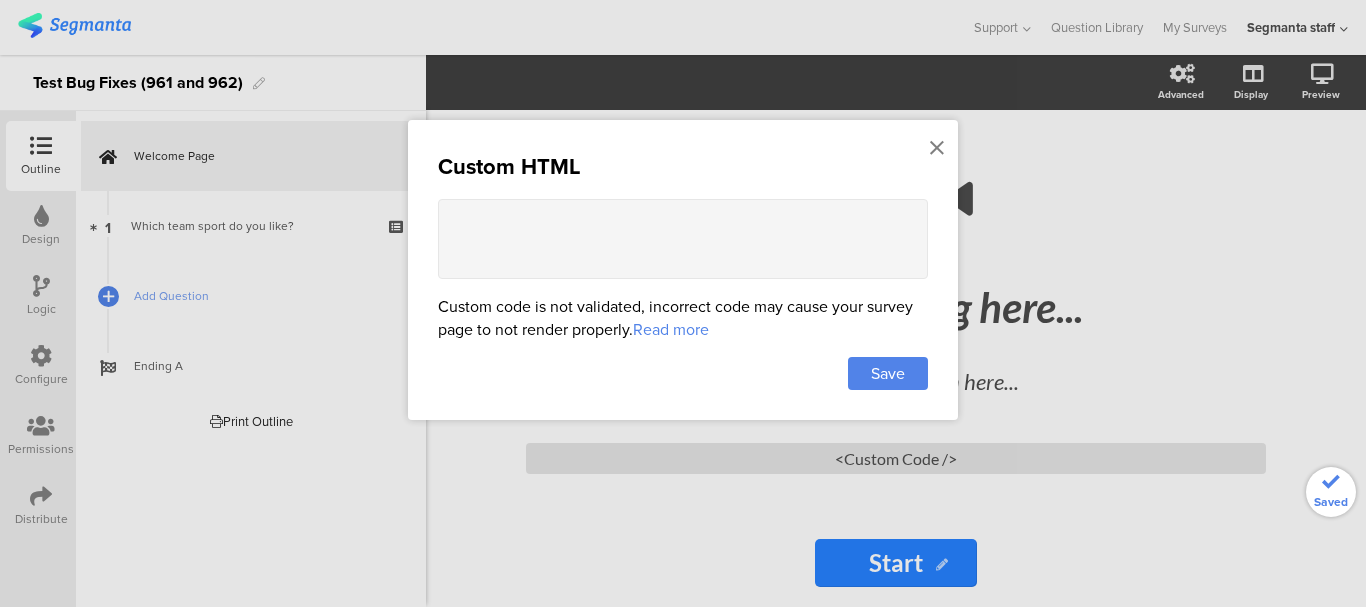 paste on "<table border="1">
<tr>
<th>Name</th>
<th>Age</th>
<th>Country</th>
</tr>
<tr>
<td>[FIRST]</td>
<td>[AGE]</td>
<td>[COUNTRY]</td>
</tr>
<tr>
<td>[FIRST]</td>
<td>[AGE]</td>
<td>[COUNTRY]</td>
</tr>
<tr>
<td>[FIRST]</td>
<td>[AGE]</td>
<td>[COUNTRY]</td>
</tr>
</table>" 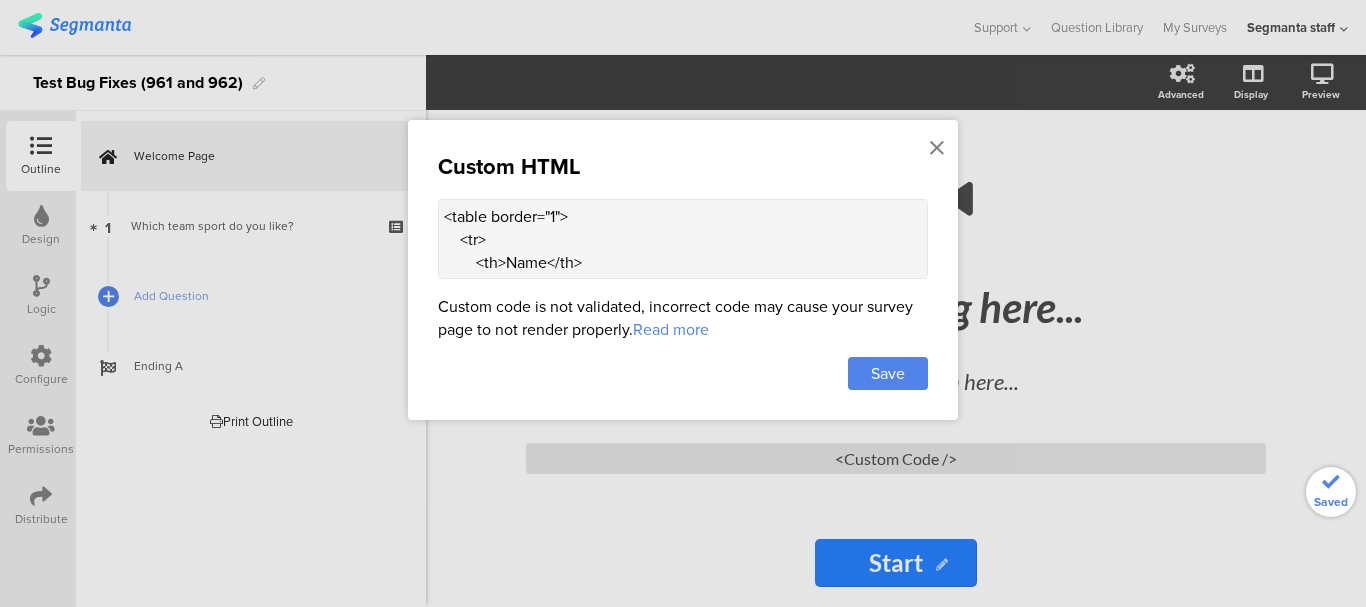 scroll, scrollTop: 411, scrollLeft: 0, axis: vertical 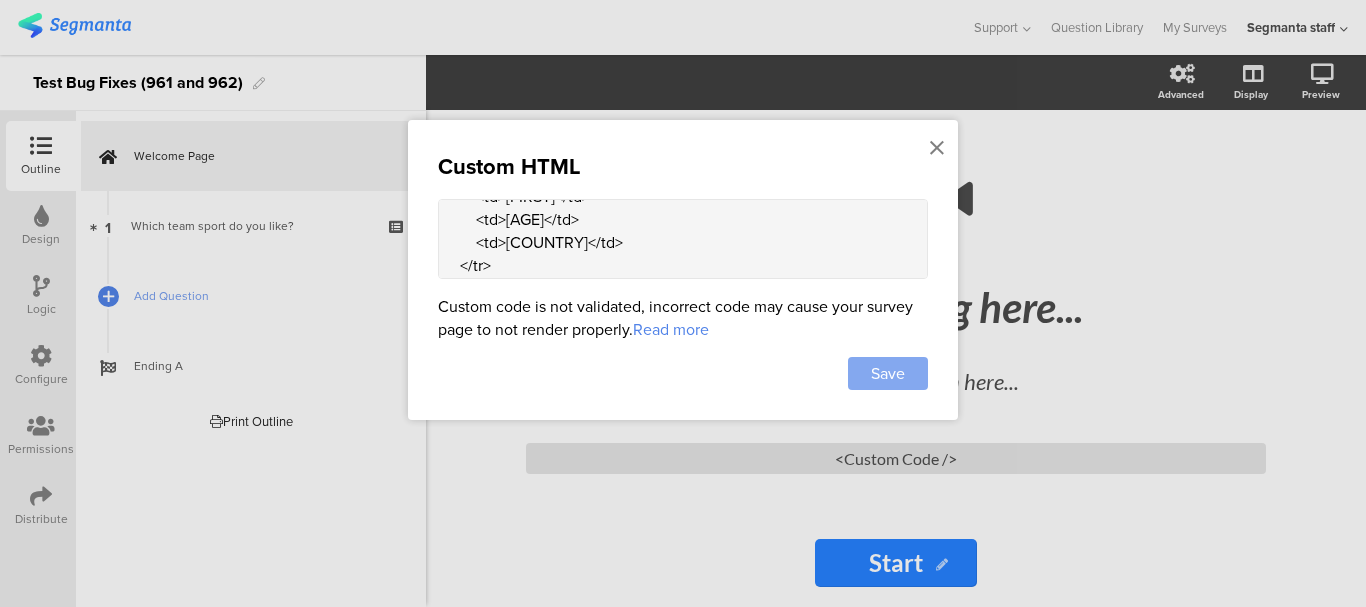 type on "<table border="1">
<tr>
<th>Name</th>
<th>Age</th>
<th>Country</th>
</tr>
<tr>
<td>[FIRST]</td>
<td>[AGE]</td>
<td>[COUNTRY]</td>
</tr>
<tr>
<td>[FIRST]</td>
<td>[AGE]</td>
<td>[COUNTRY]</td>
</tr>
<tr>
<td>[FIRST]</td>
<td>[AGE]</td>
<td>[COUNTRY]</td>
</tr>
</table>" 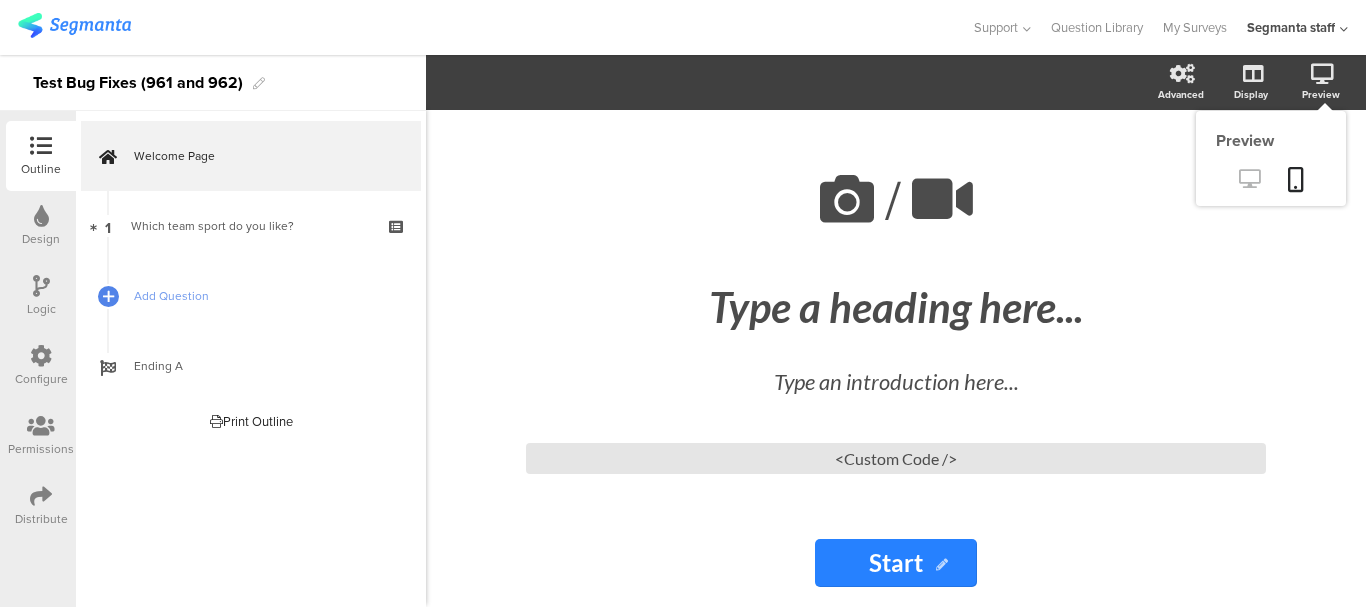 click at bounding box center (1249, 180) 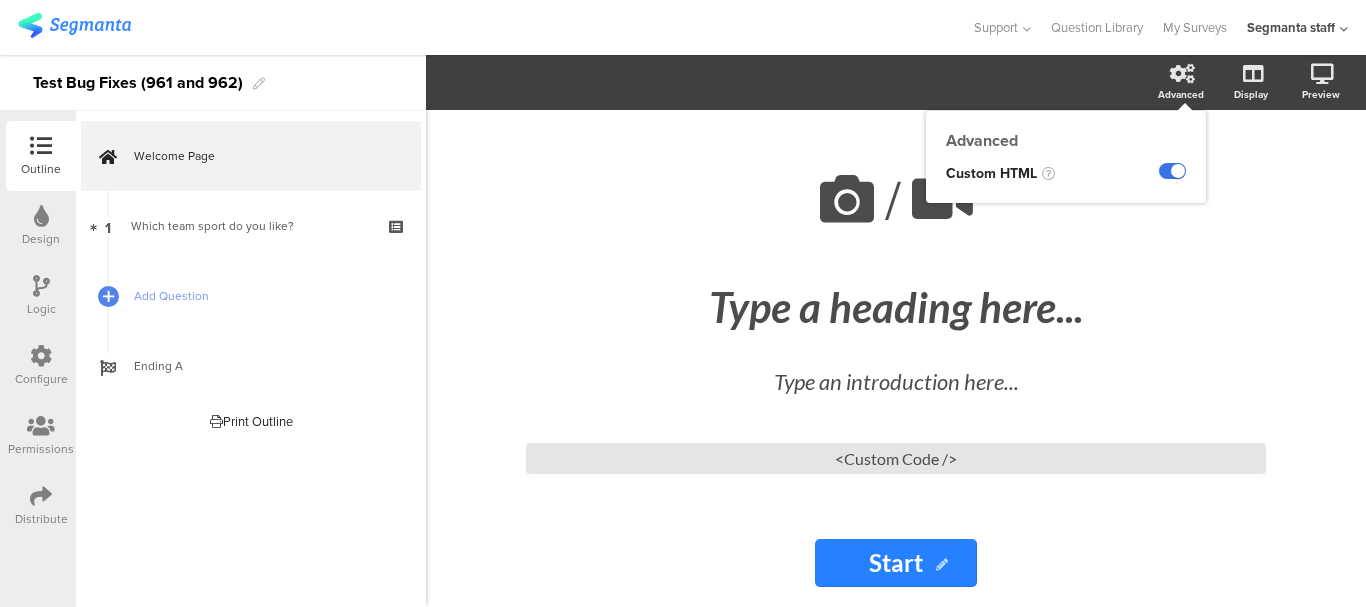 click at bounding box center [1172, 171] 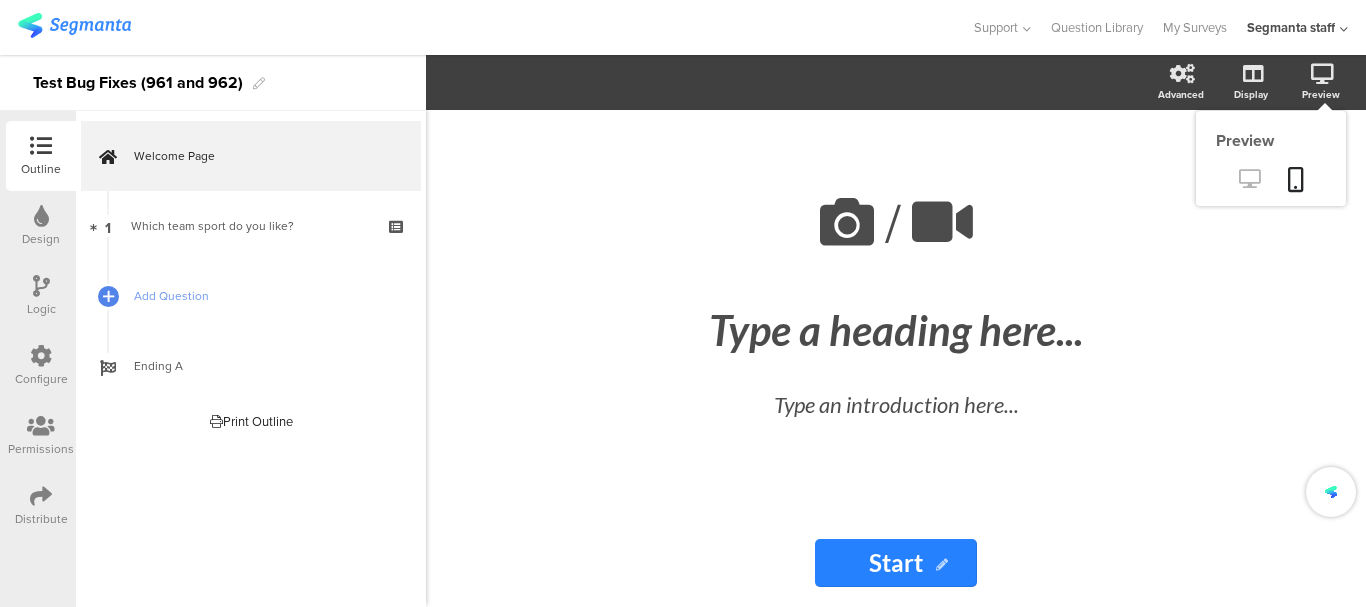 click at bounding box center (1249, 178) 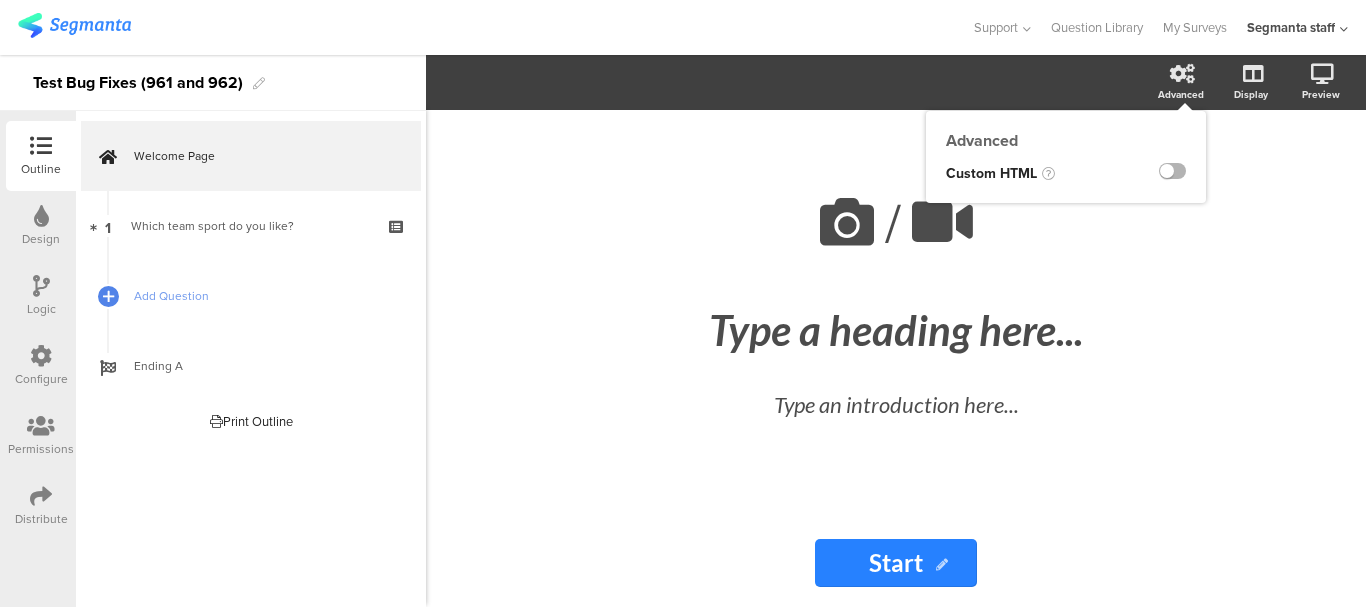click at bounding box center (1172, 171) 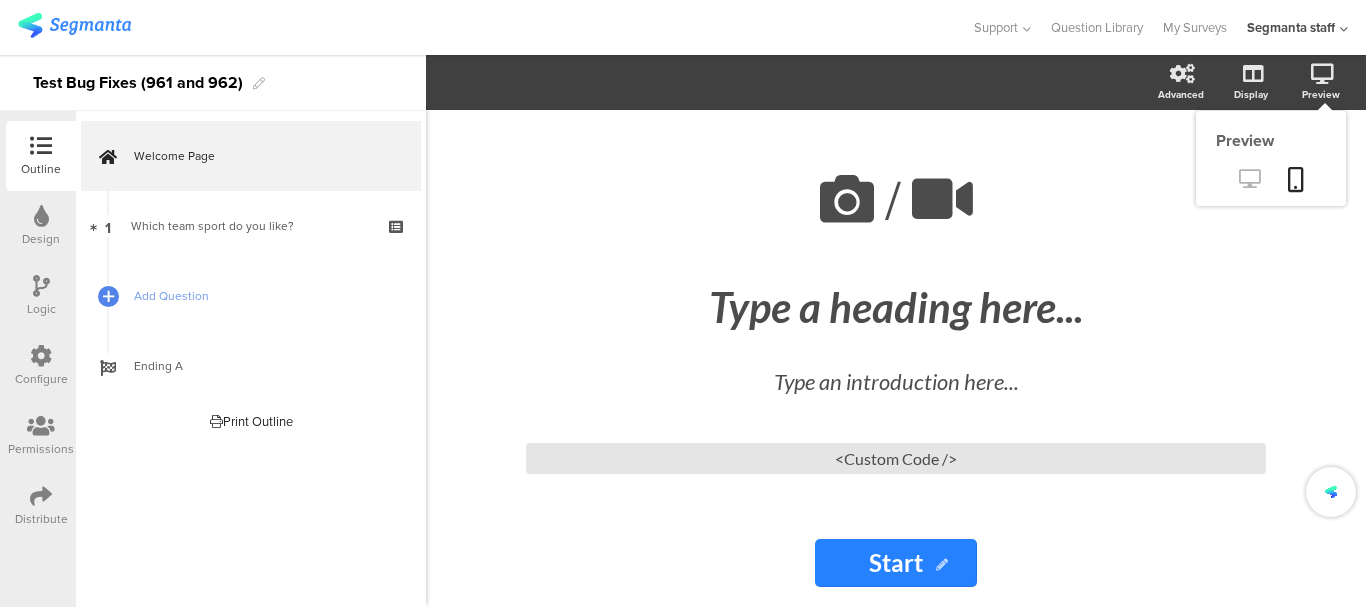 click at bounding box center (1249, 180) 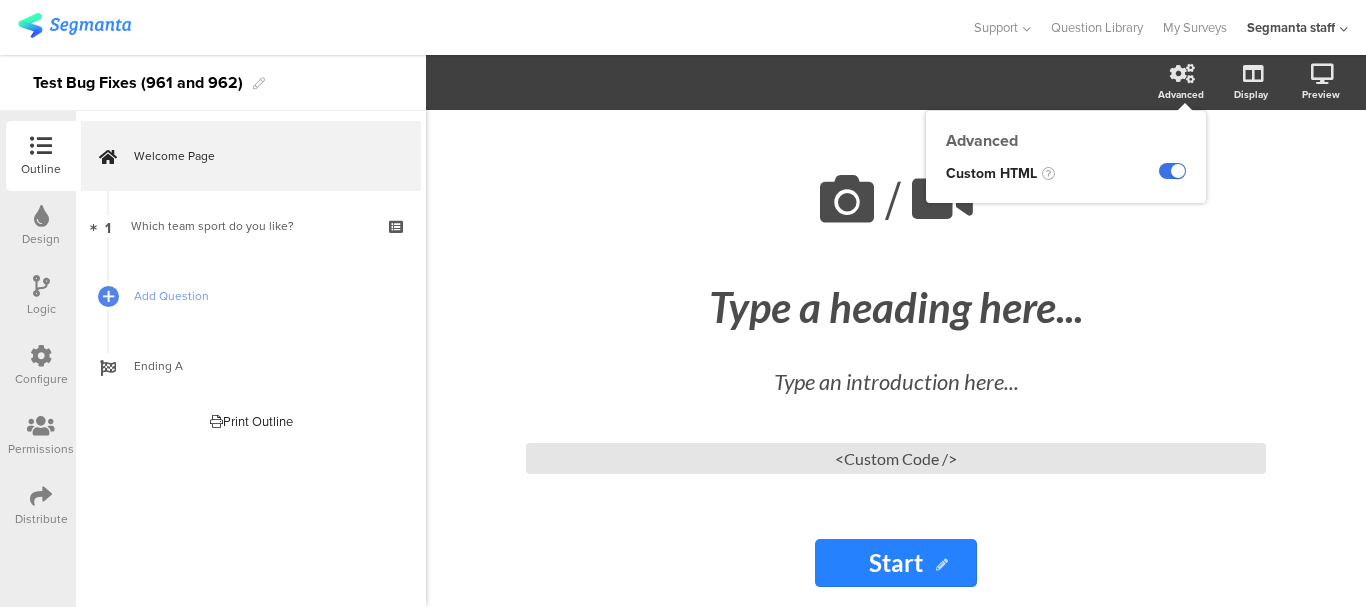 click at bounding box center [1172, 171] 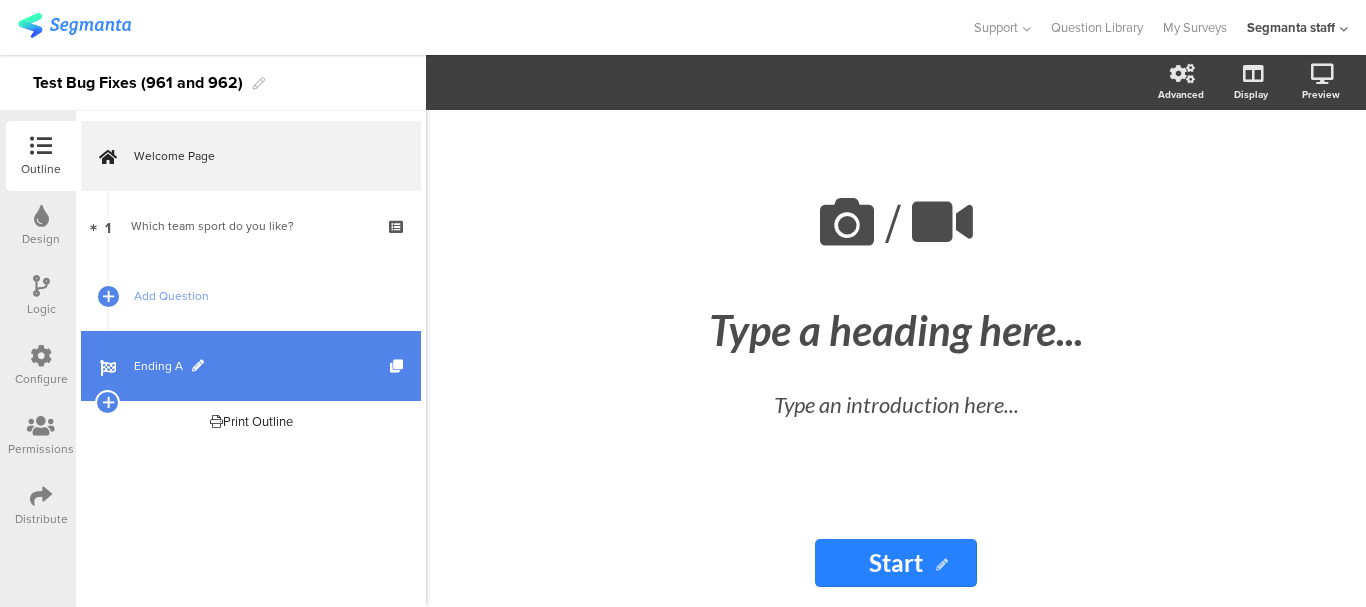 click on "Ending A" at bounding box center [262, 366] 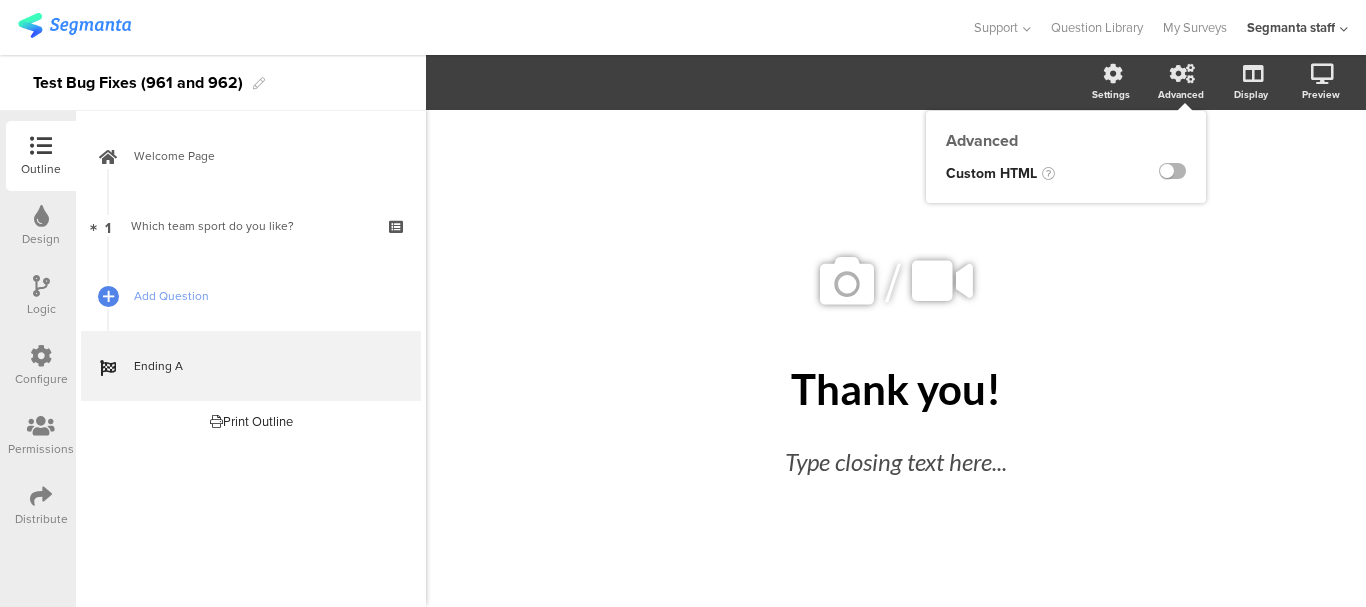click at bounding box center [1172, 171] 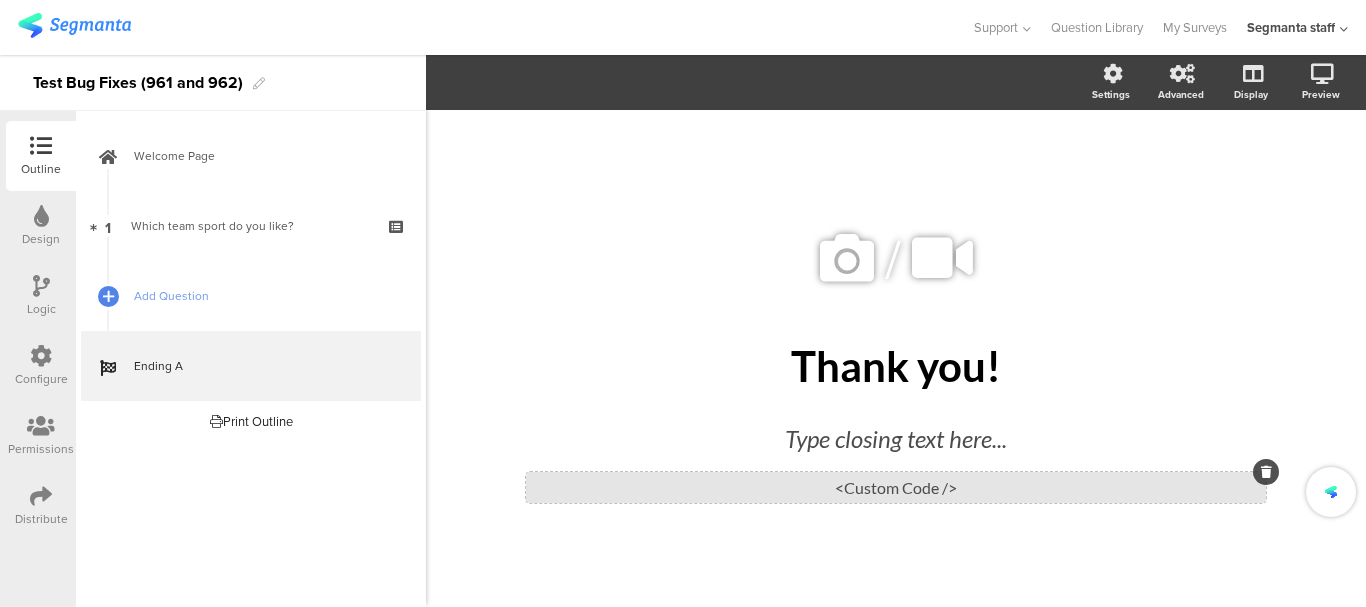 click on "<Custom Code />" at bounding box center [896, 487] 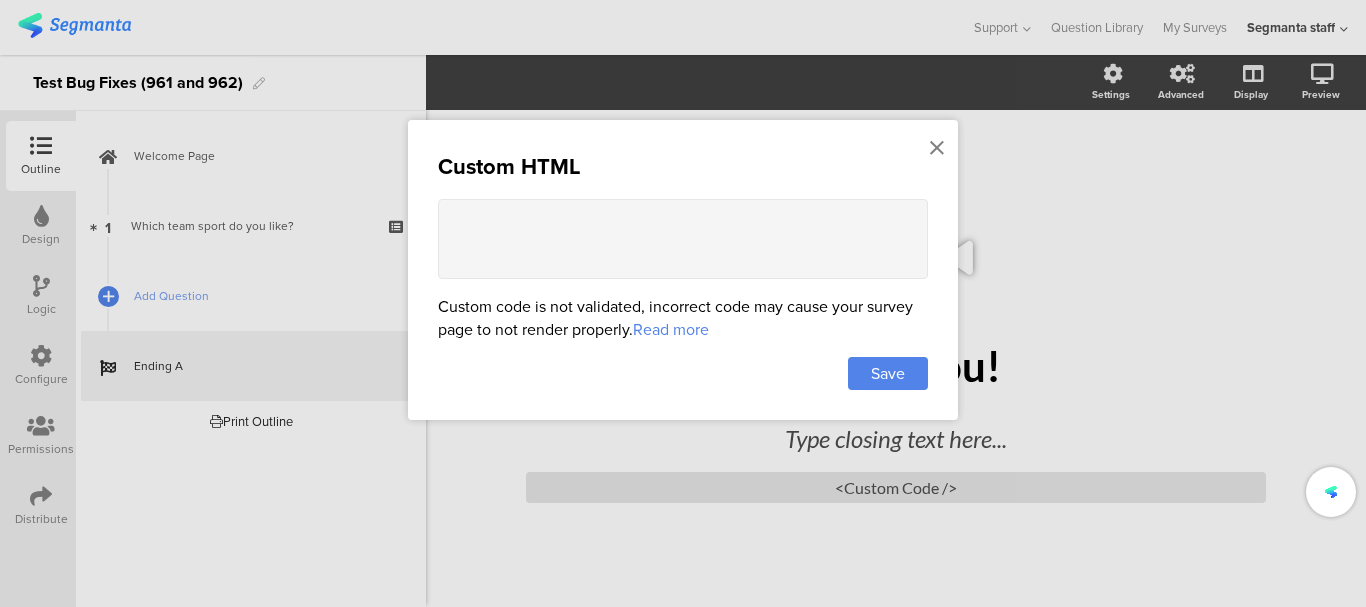 click at bounding box center [683, 239] 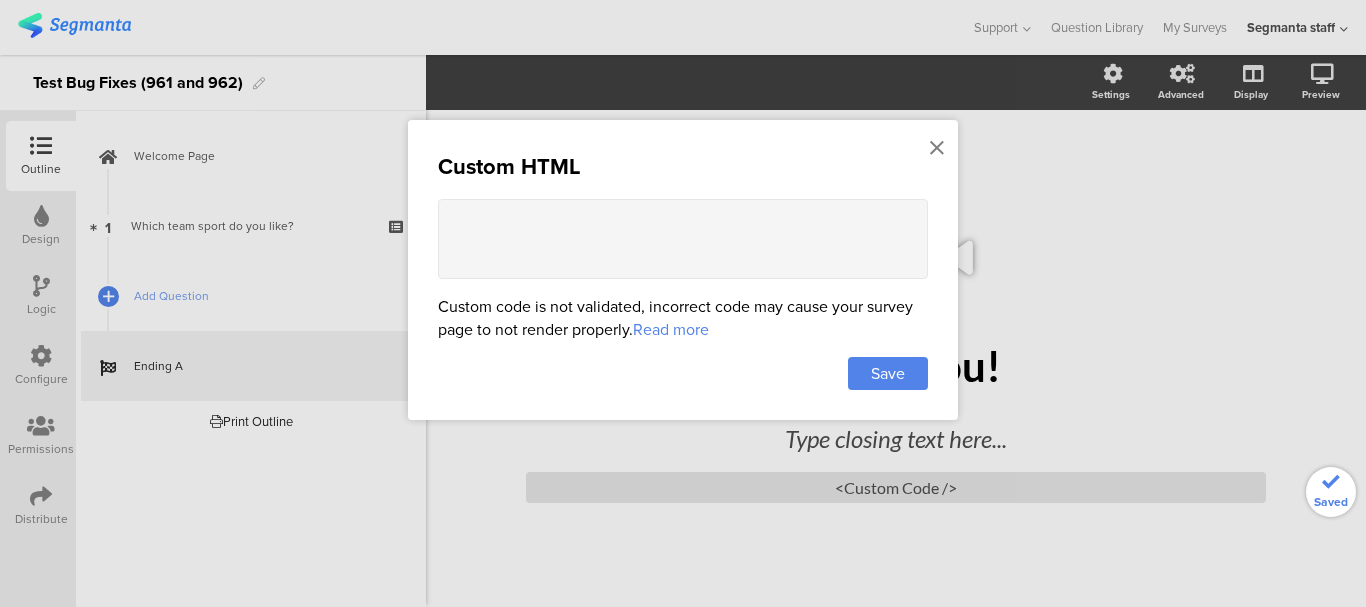 paste on "<table border="1">
<tr>
<th>Name</th>
<th>Age</th>
<th>Country</th>
</tr>
<tr>
<td>[FIRST]</td>
<td>[AGE]</td>
<td>[COUNTRY]</td>
</tr>
<tr>
<td>[FIRST]</td>
<td>[AGE]</td>
<td>[COUNTRY]</td>
</tr>
<tr>
<td>[FIRST]</td>
<td>[AGE]</td>
<td>[COUNTRY]</td>
</tr>
</table>" 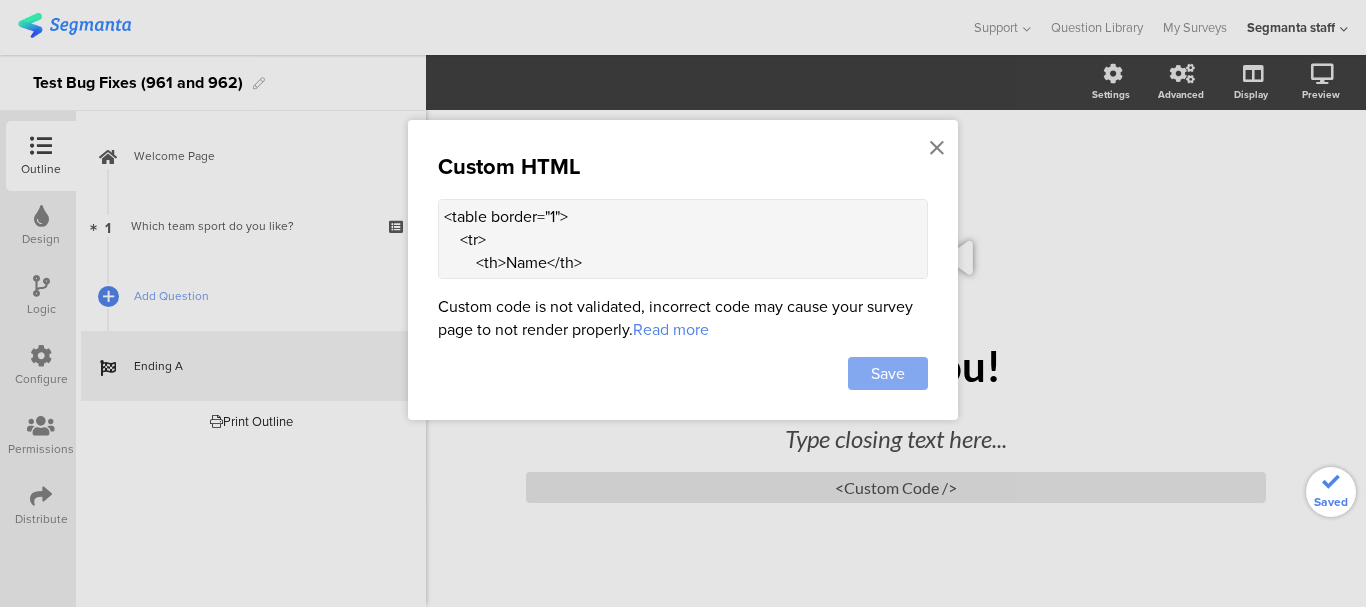 scroll, scrollTop: 411, scrollLeft: 0, axis: vertical 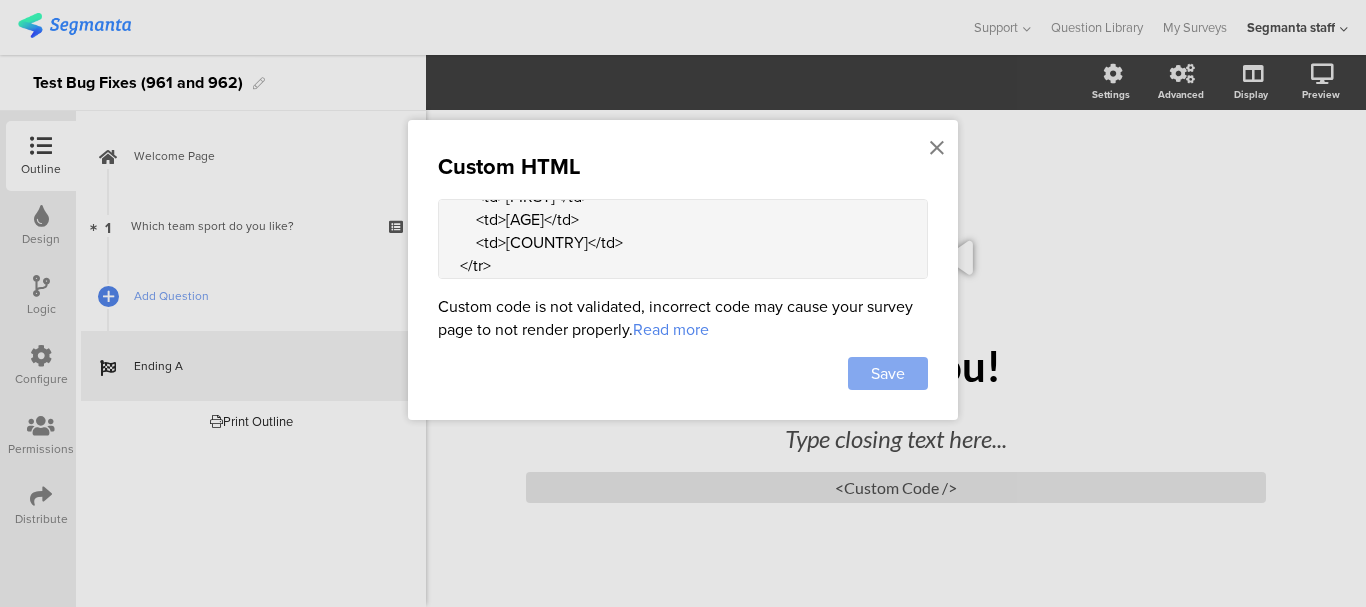 type on "<table border="1">
<tr>
<th>Name</th>
<th>Age</th>
<th>Country</th>
</tr>
<tr>
<td>[FIRST]</td>
<td>[AGE]</td>
<td>[COUNTRY]</td>
</tr>
<tr>
<td>[FIRST]</td>
<td>[AGE]</td>
<td>[COUNTRY]</td>
</tr>
<tr>
<td>[FIRST]</td>
<td>[AGE]</td>
<td>[COUNTRY]</td>
</tr>
</table>" 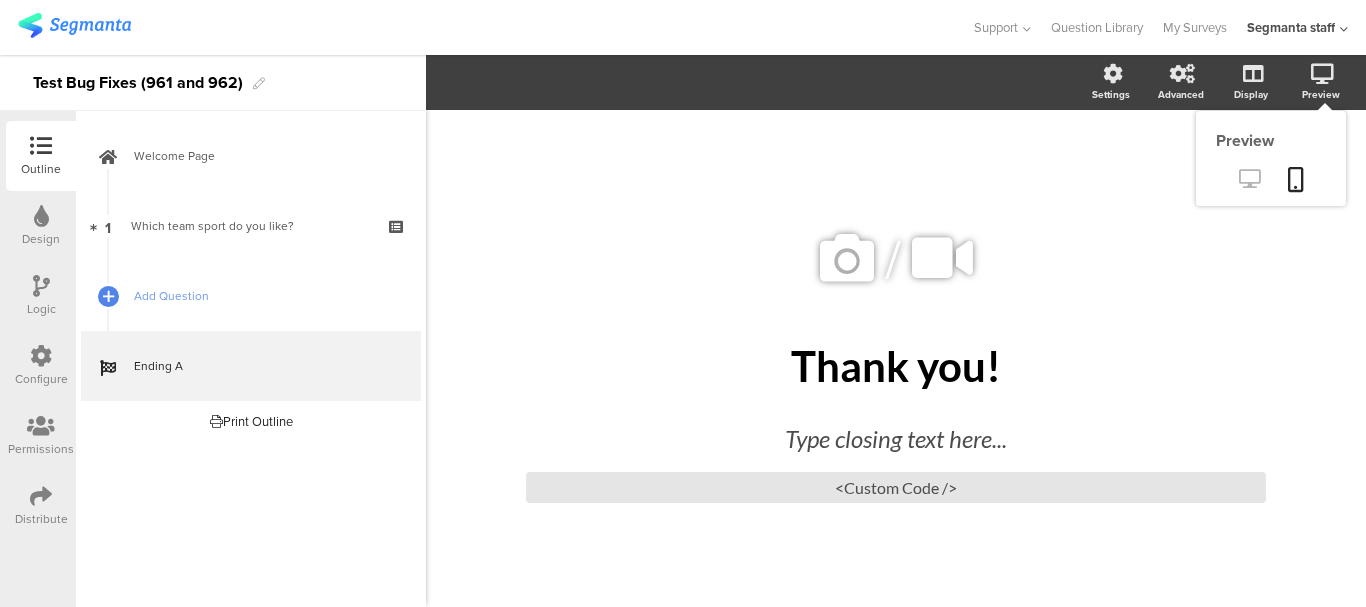 click at bounding box center [1249, 178] 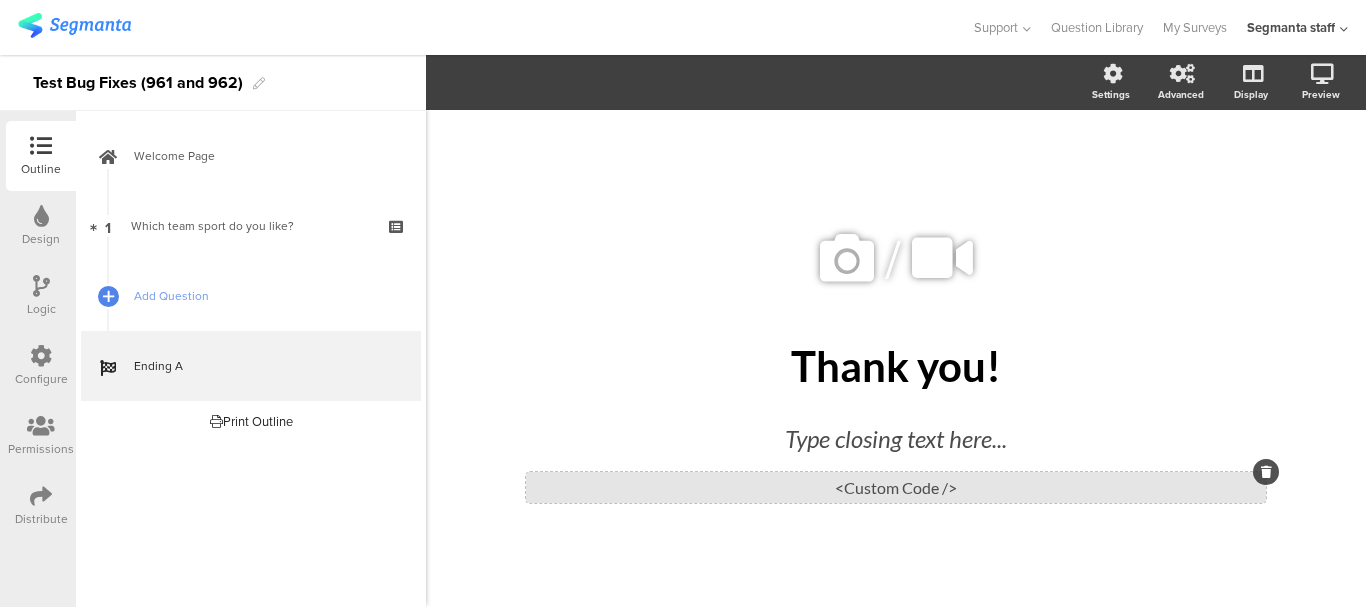 click on "<Custom Code />" at bounding box center [896, 487] 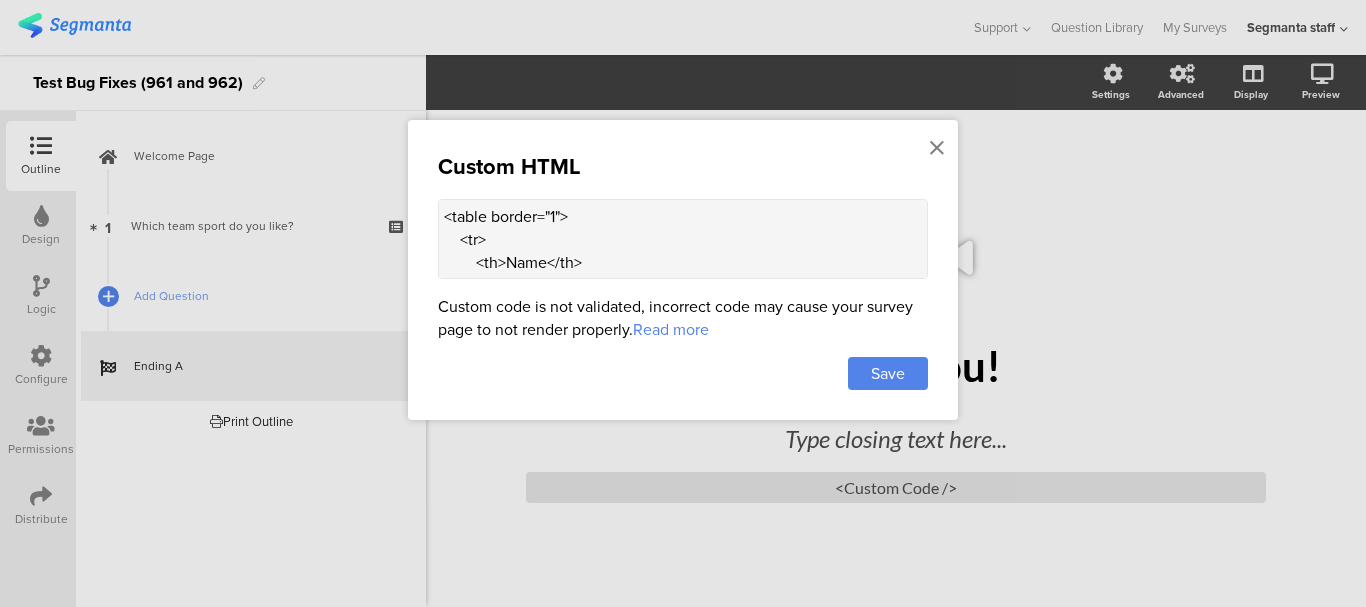 click at bounding box center [683, 303] 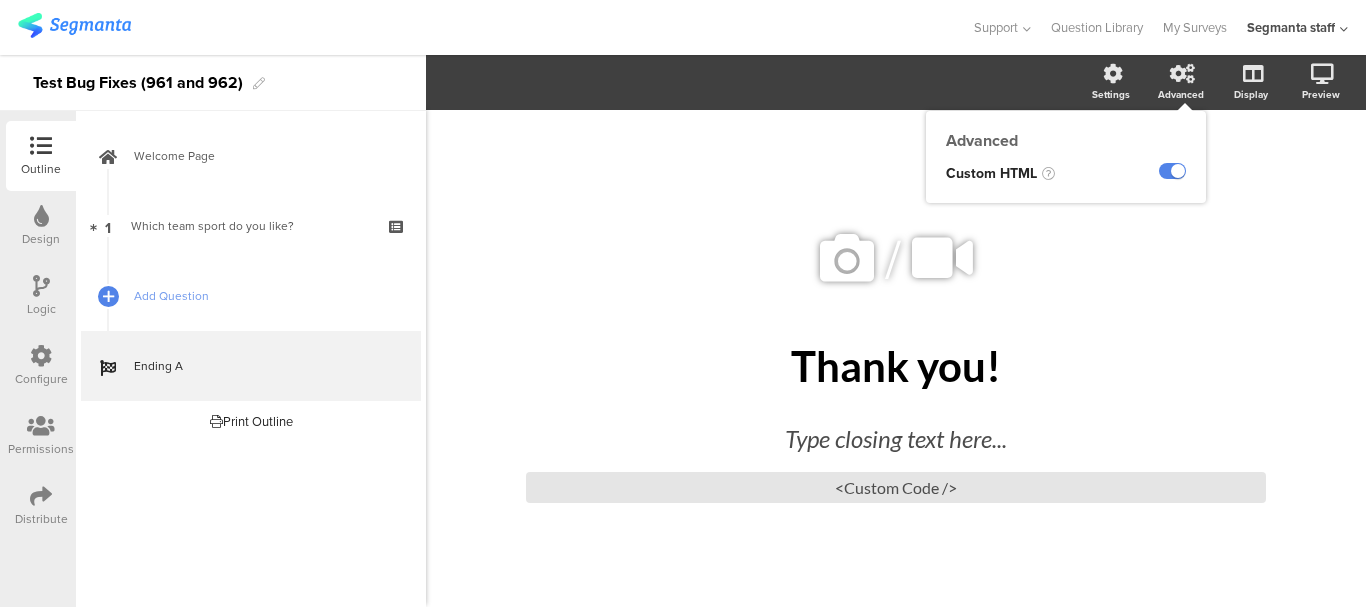 drag, startPoint x: 1166, startPoint y: 85, endPoint x: 1147, endPoint y: 107, distance: 29.068884 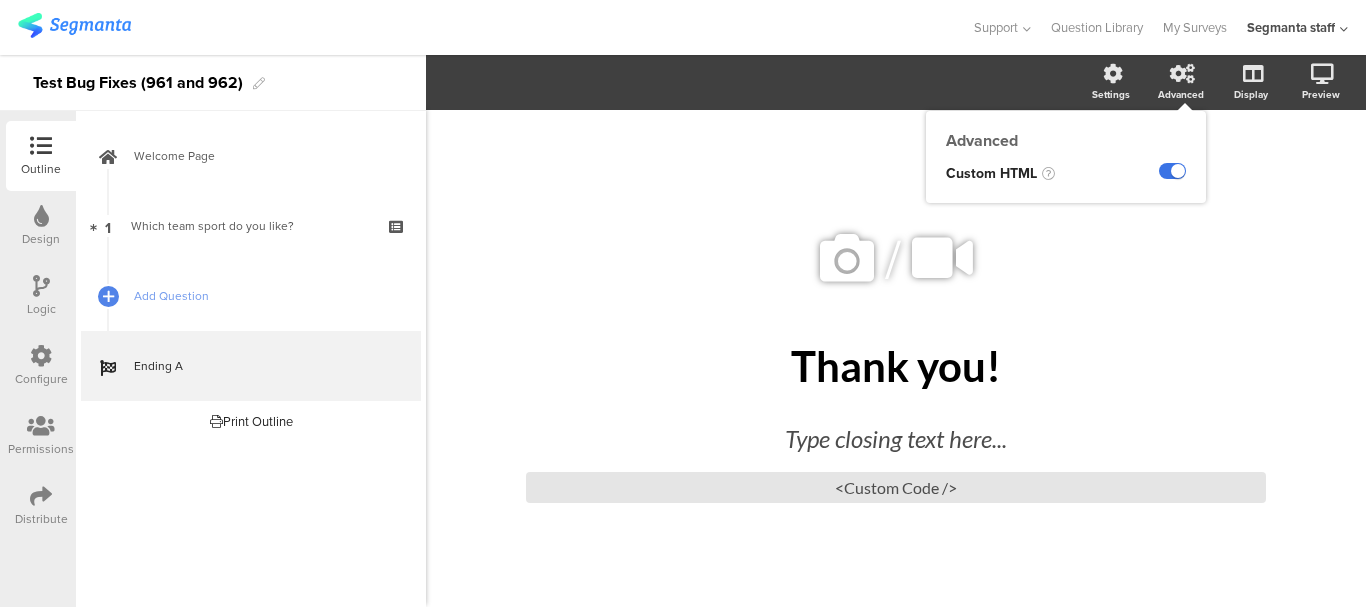 click at bounding box center (1172, 171) 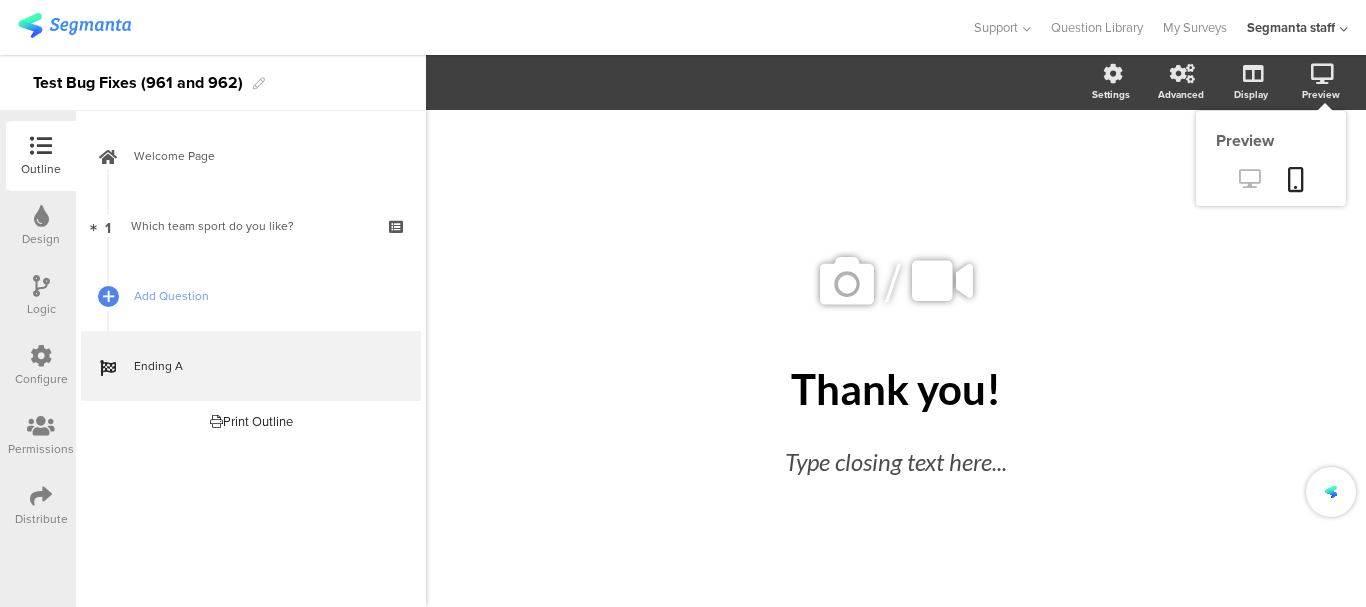 click at bounding box center [1249, 178] 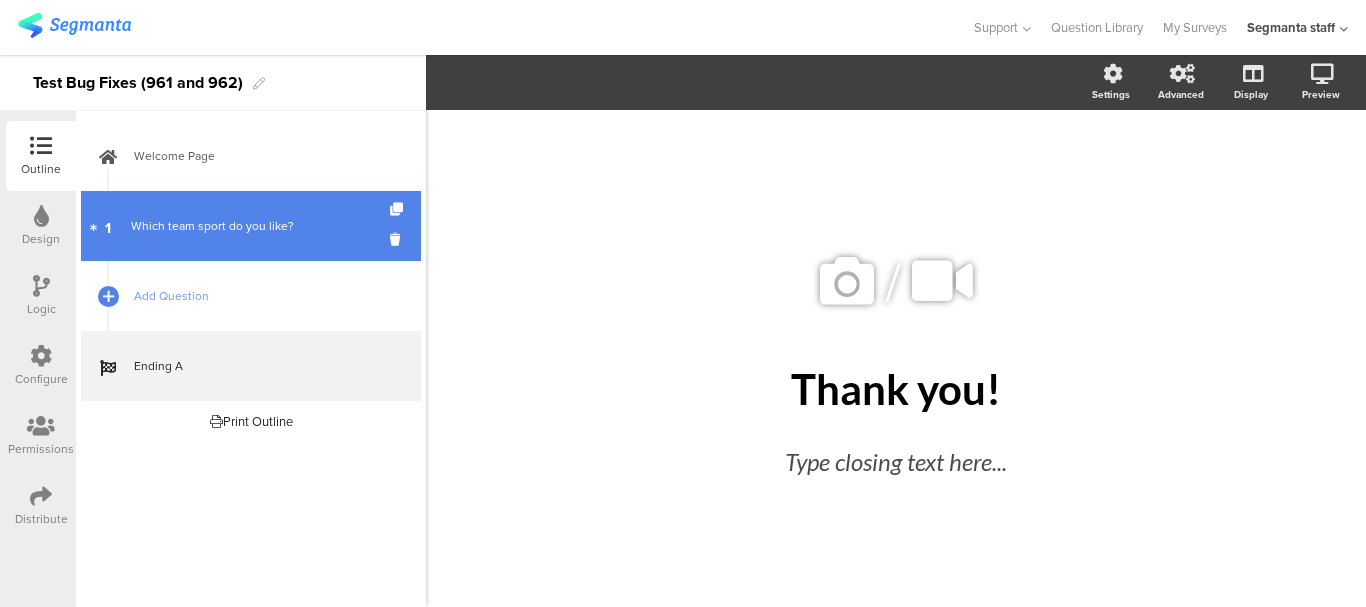 click on "Which team sport do you like?" at bounding box center (250, 226) 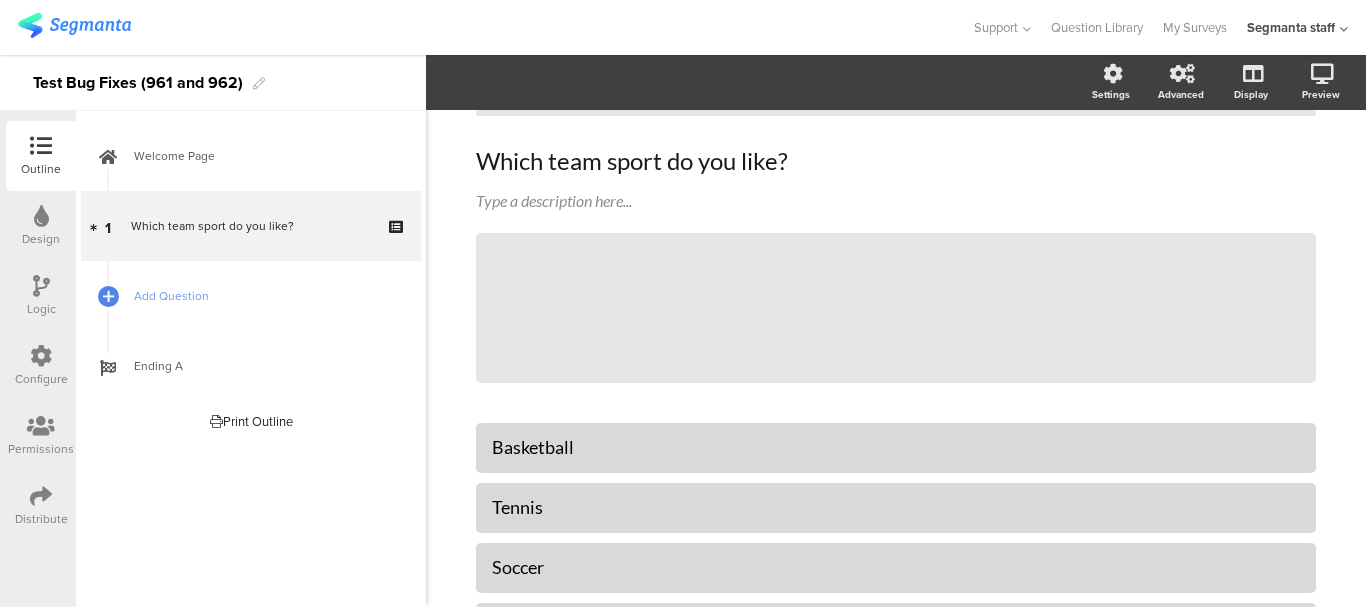 scroll, scrollTop: 0, scrollLeft: 0, axis: both 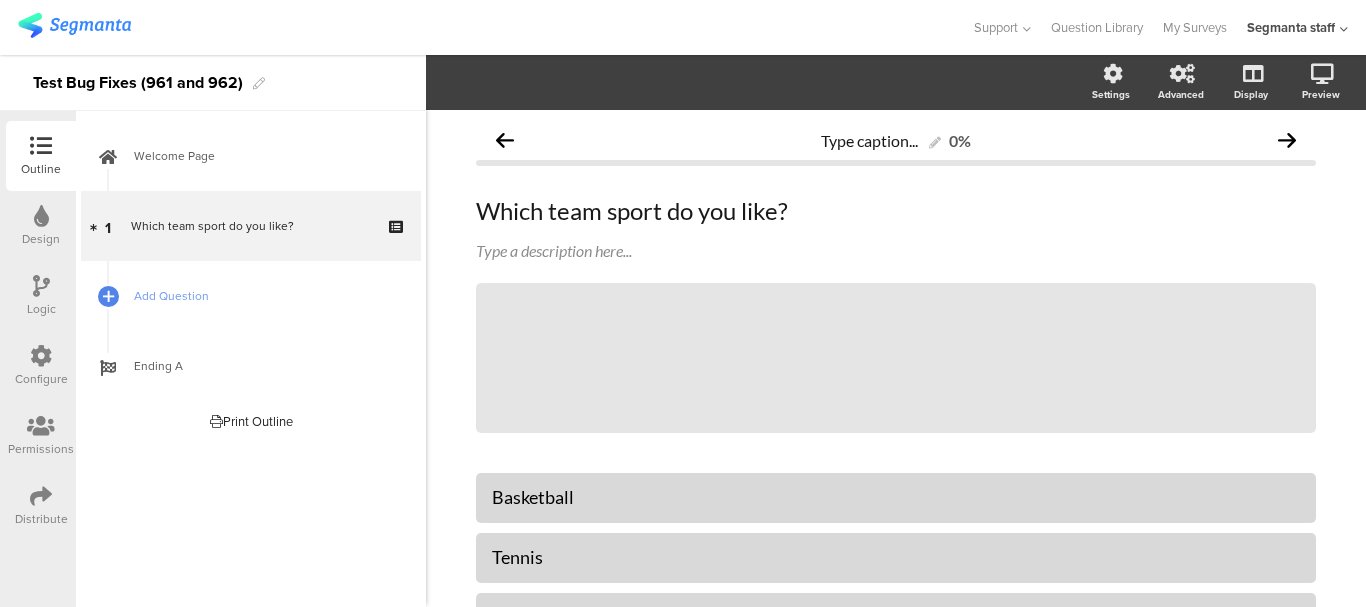 click at bounding box center (41, 356) 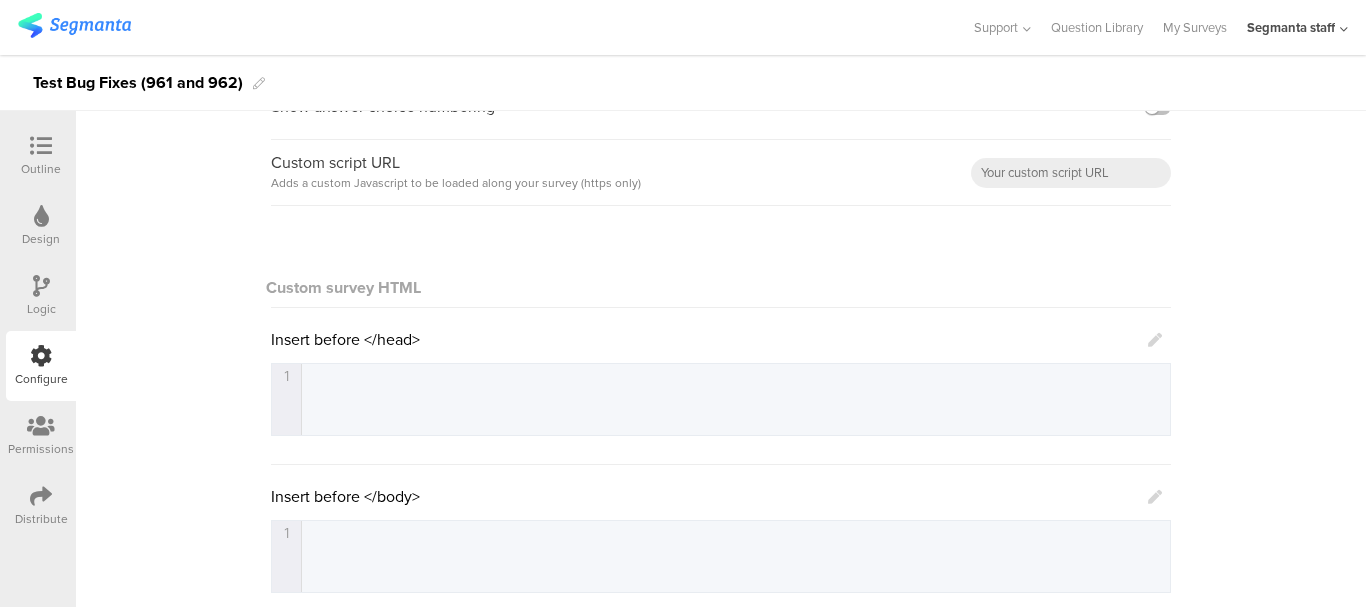 scroll, scrollTop: 200, scrollLeft: 0, axis: vertical 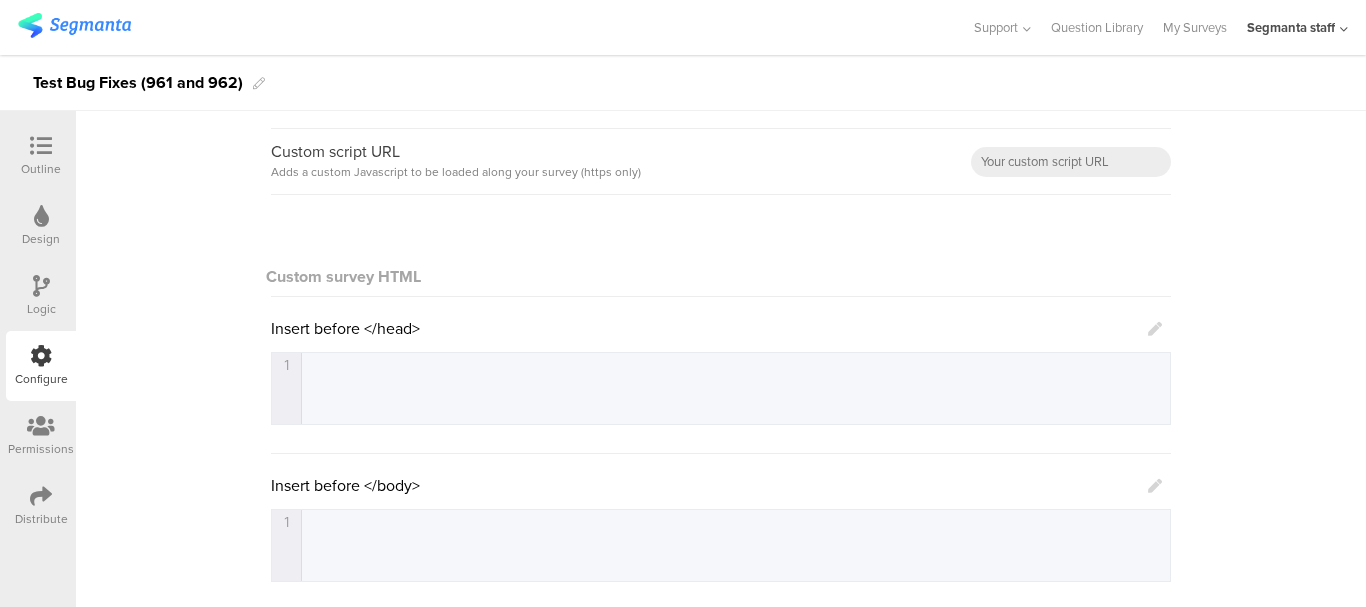 click at bounding box center (1155, 329) 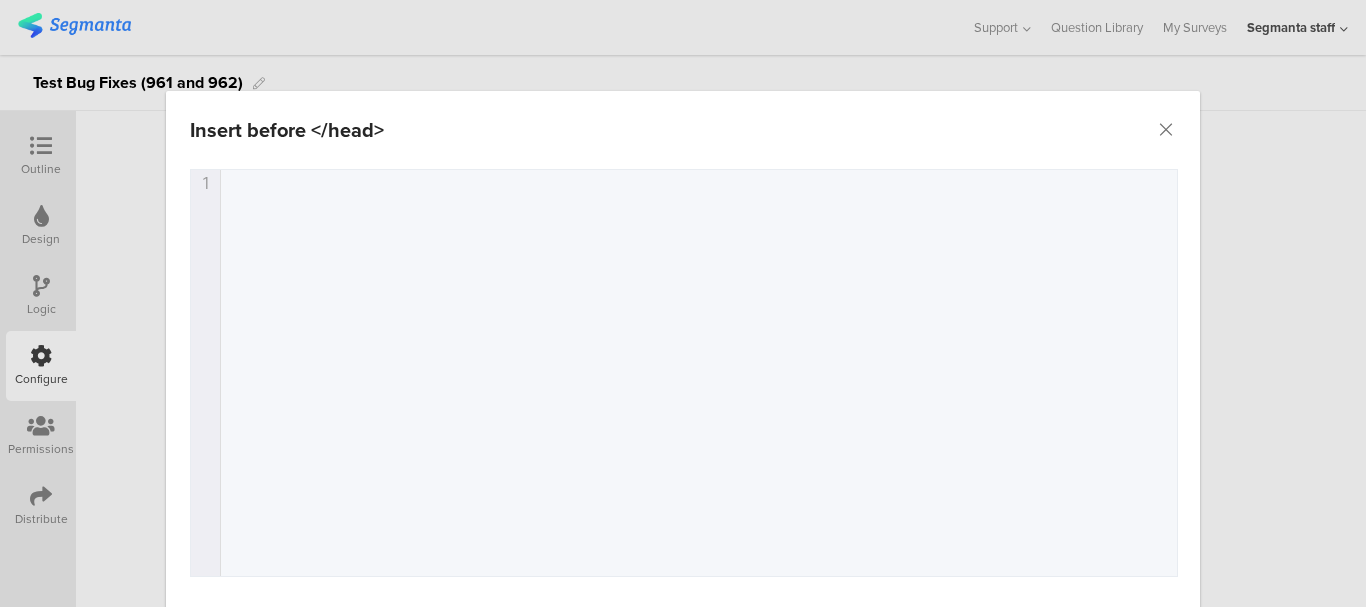 click on "1   1 ​" at bounding box center (709, 398) 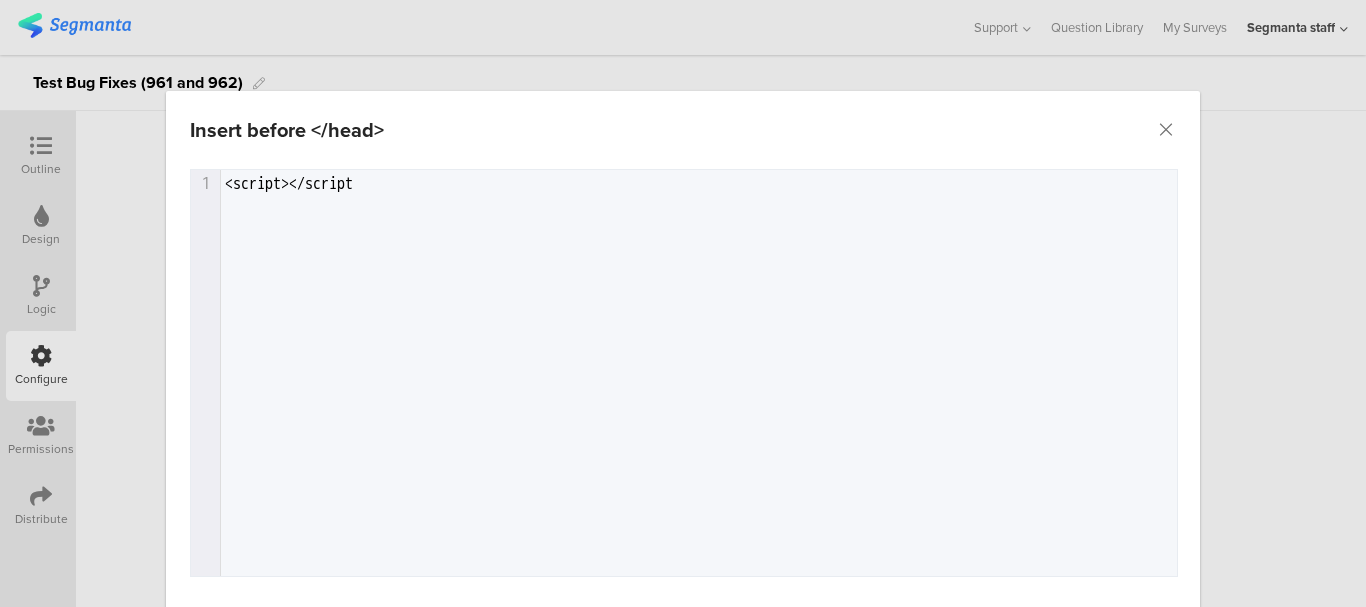 scroll, scrollTop: 0, scrollLeft: 148, axis: horizontal 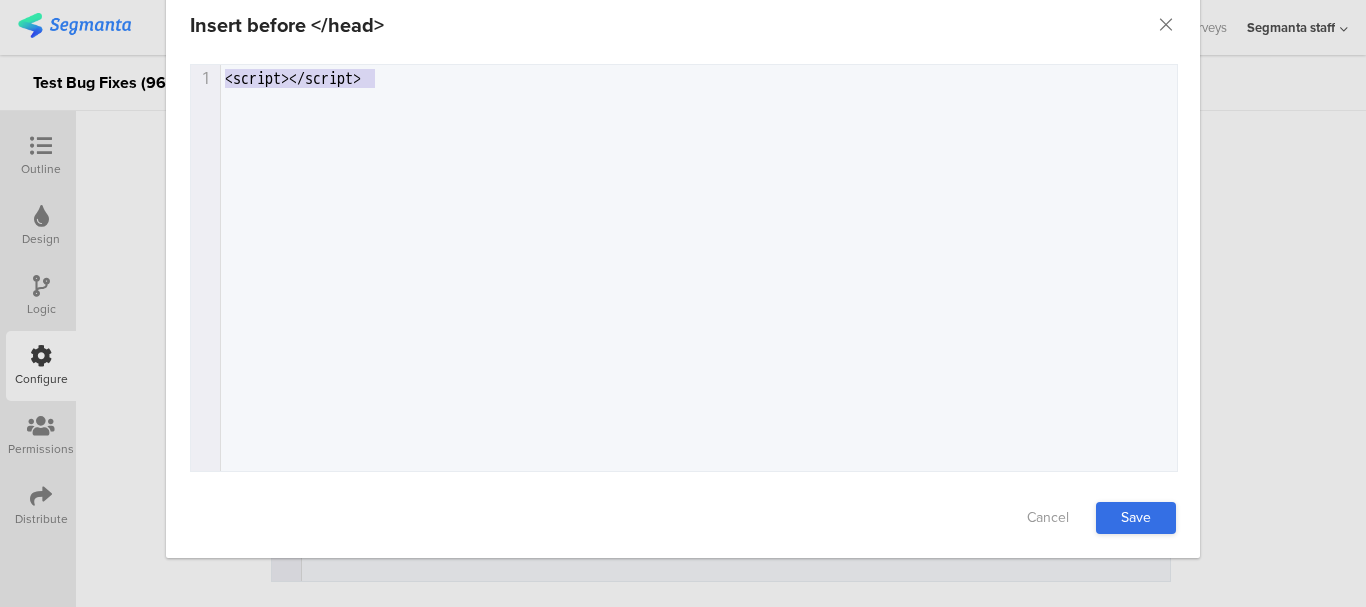 type on "<script></script>" 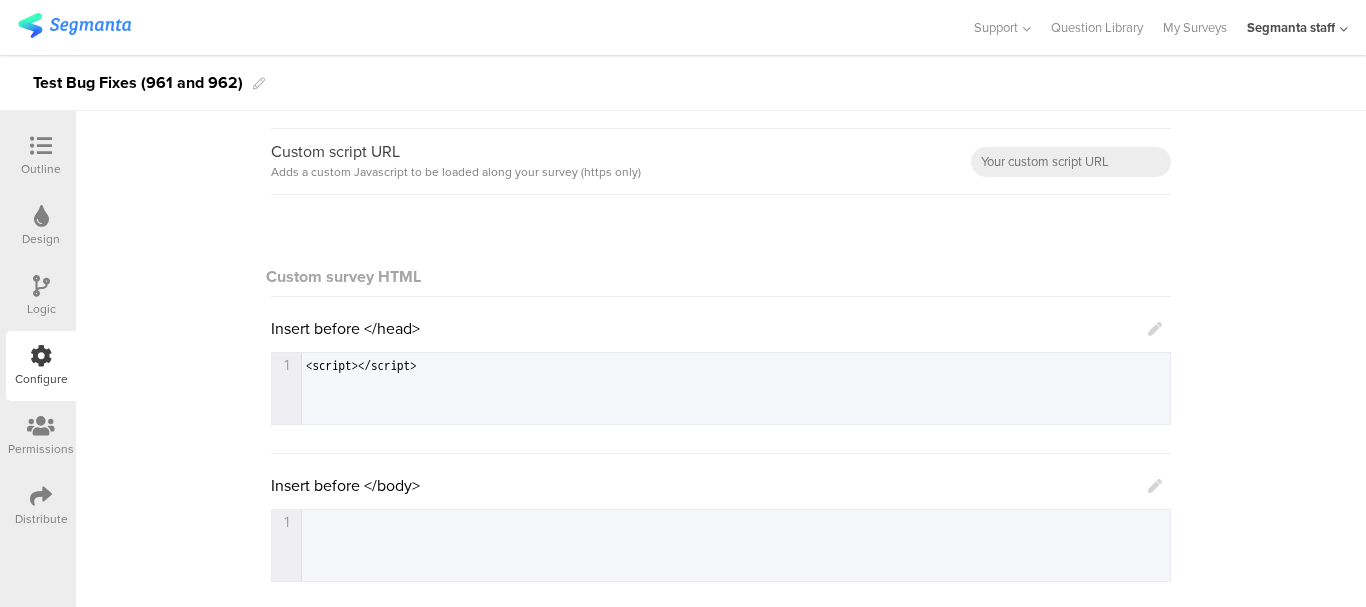 click at bounding box center (1155, 328) 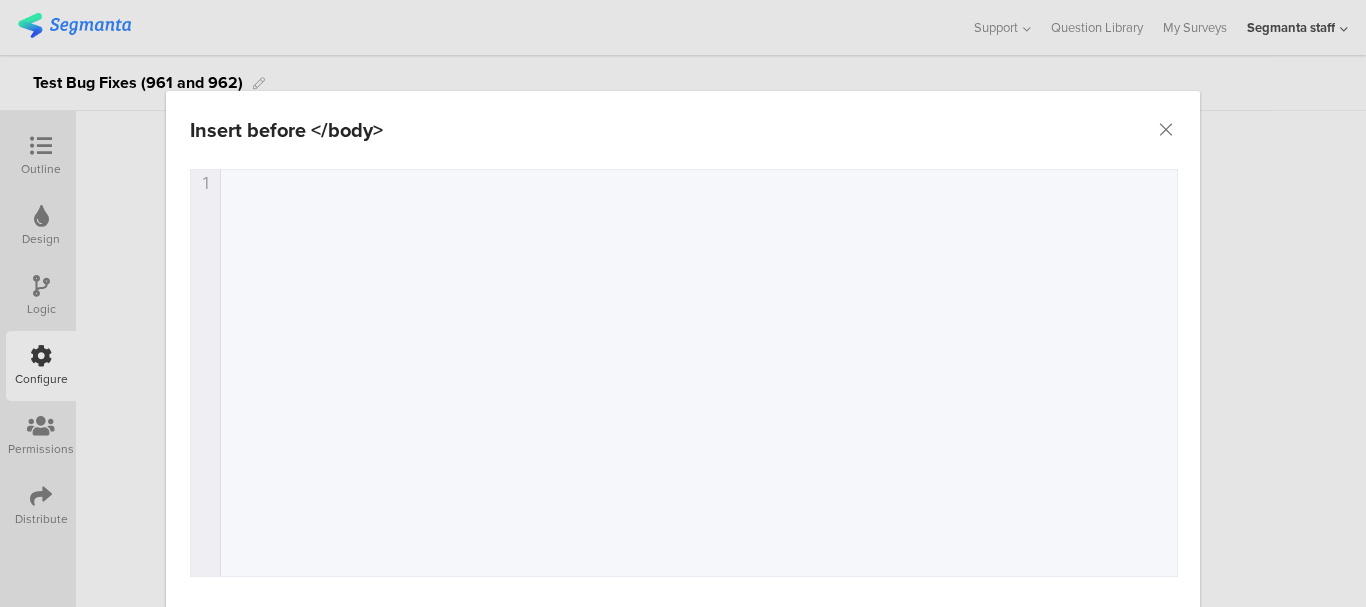 click on "1   1 ​" at bounding box center (0, 0) 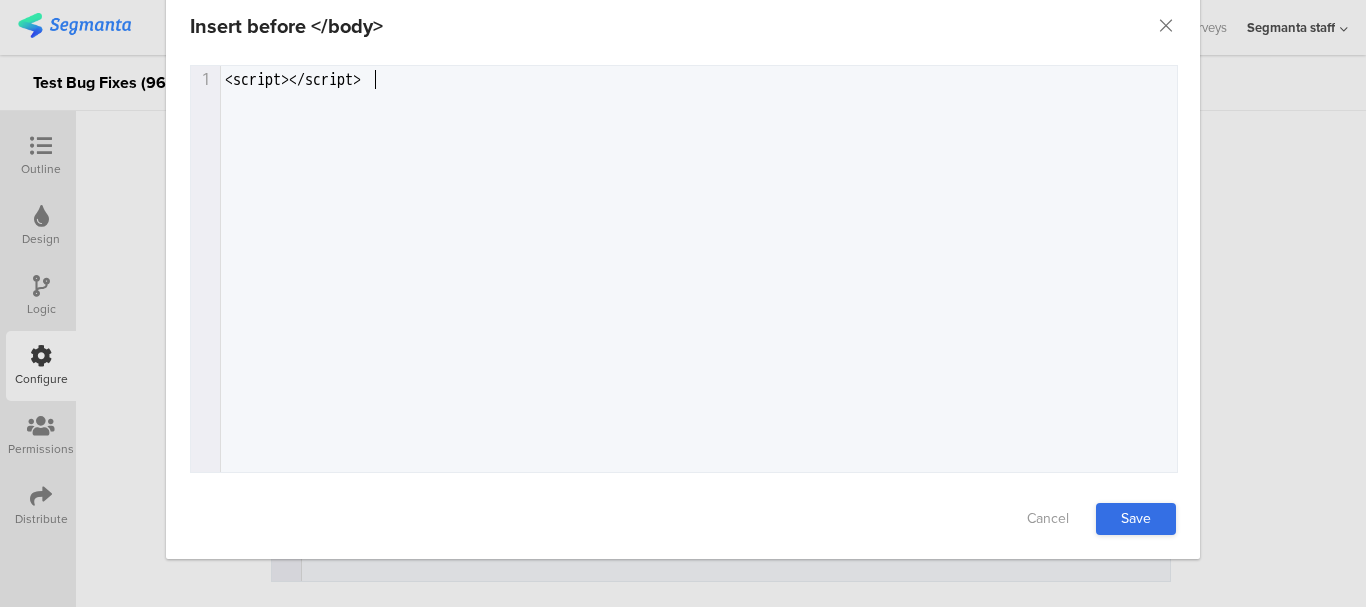 scroll, scrollTop: 105, scrollLeft: 0, axis: vertical 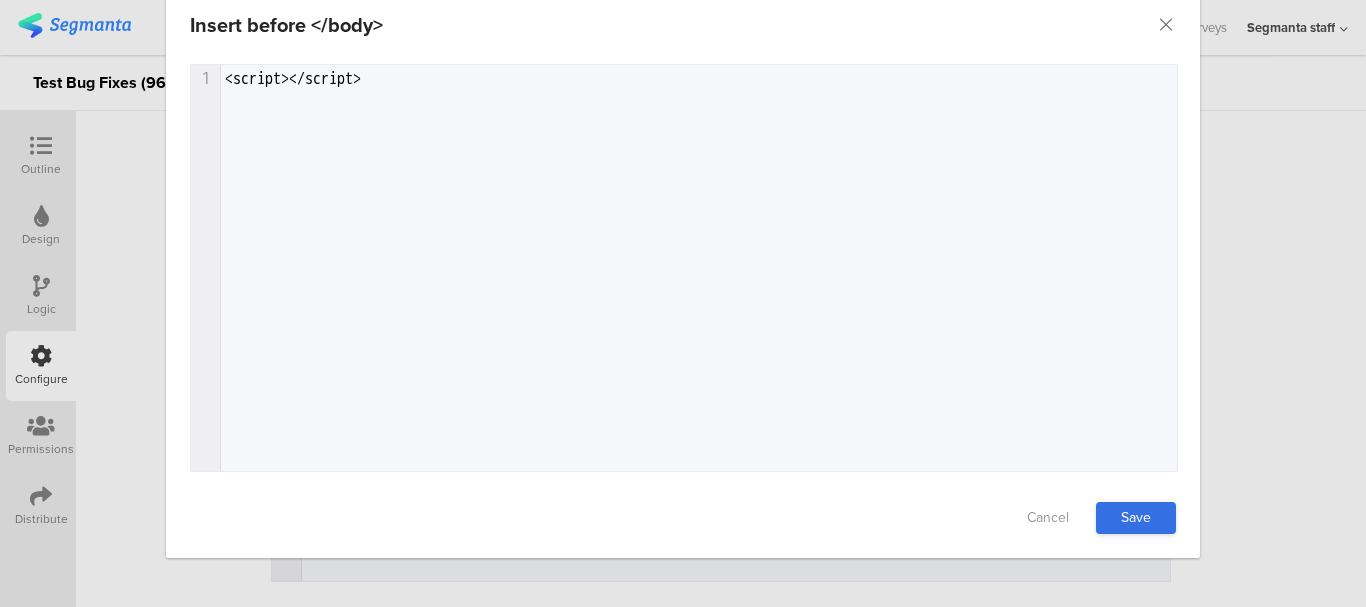 click on "Save" at bounding box center (0, 0) 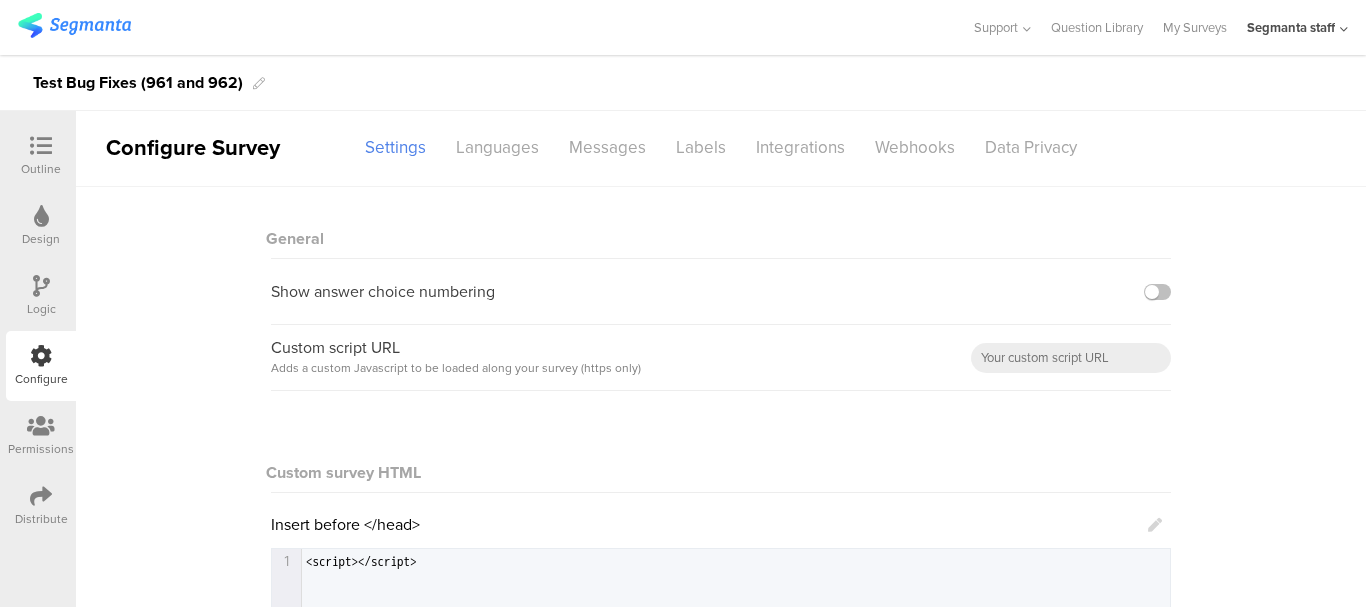 scroll, scrollTop: 0, scrollLeft: 0, axis: both 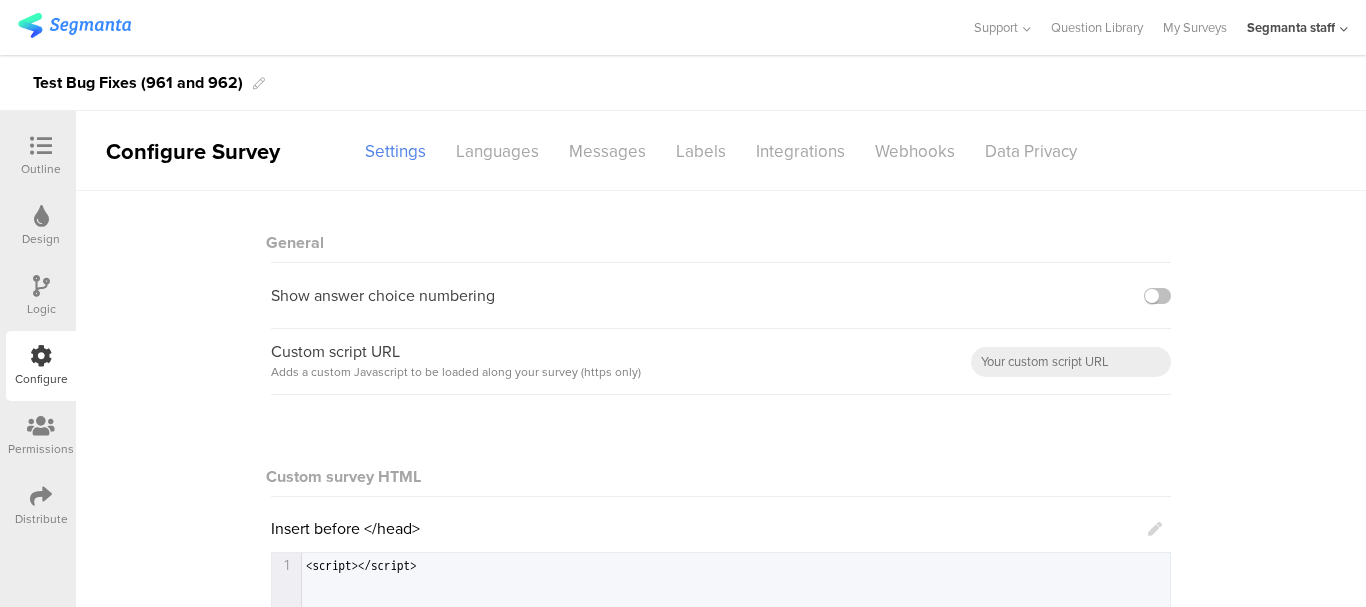 click on "Outline" at bounding box center [41, 156] 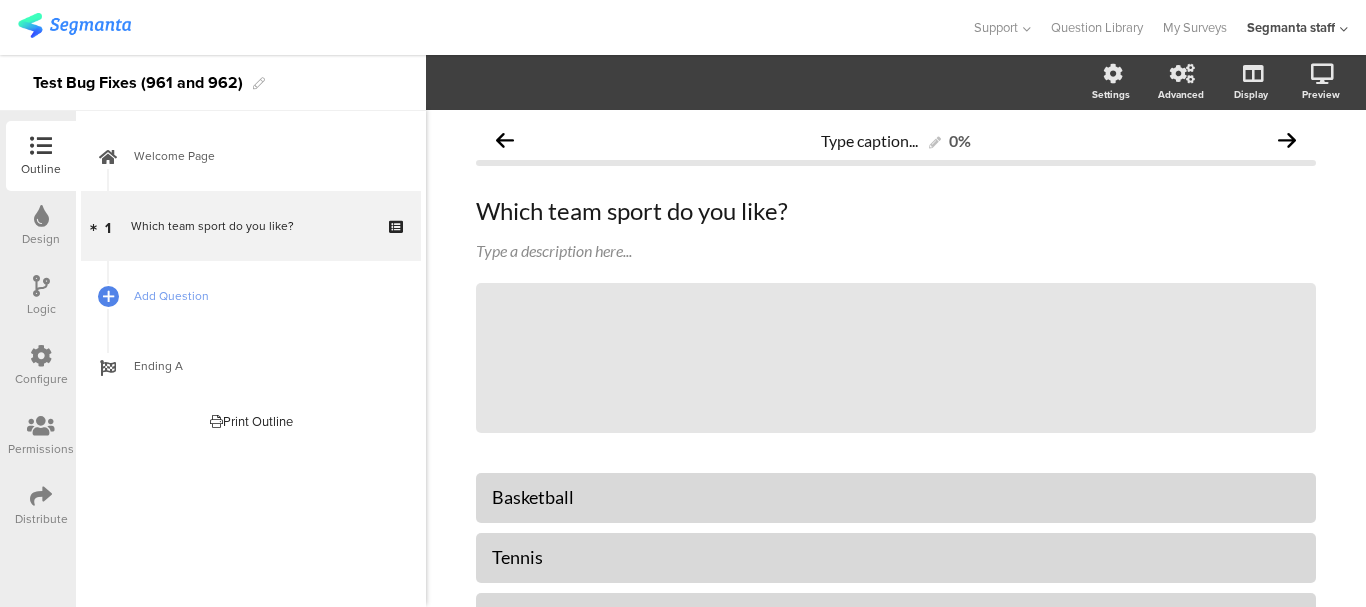 click on "Configure" at bounding box center (41, 366) 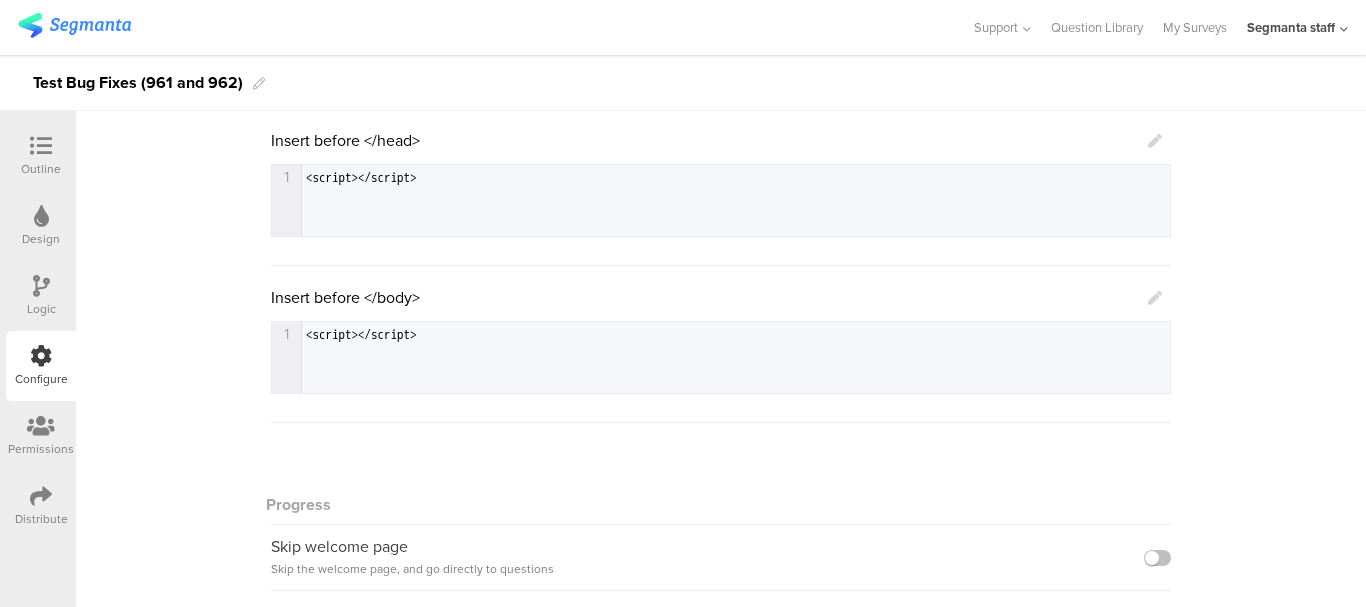 click on "Outline" at bounding box center (41, 169) 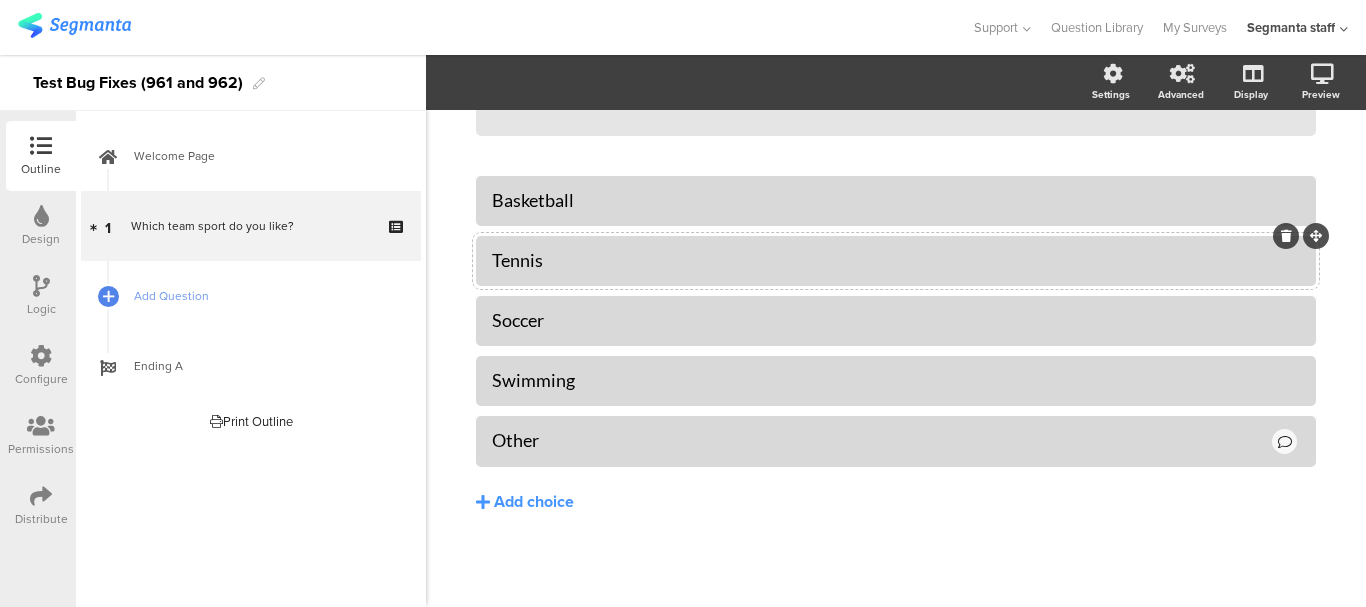 scroll, scrollTop: 297, scrollLeft: 0, axis: vertical 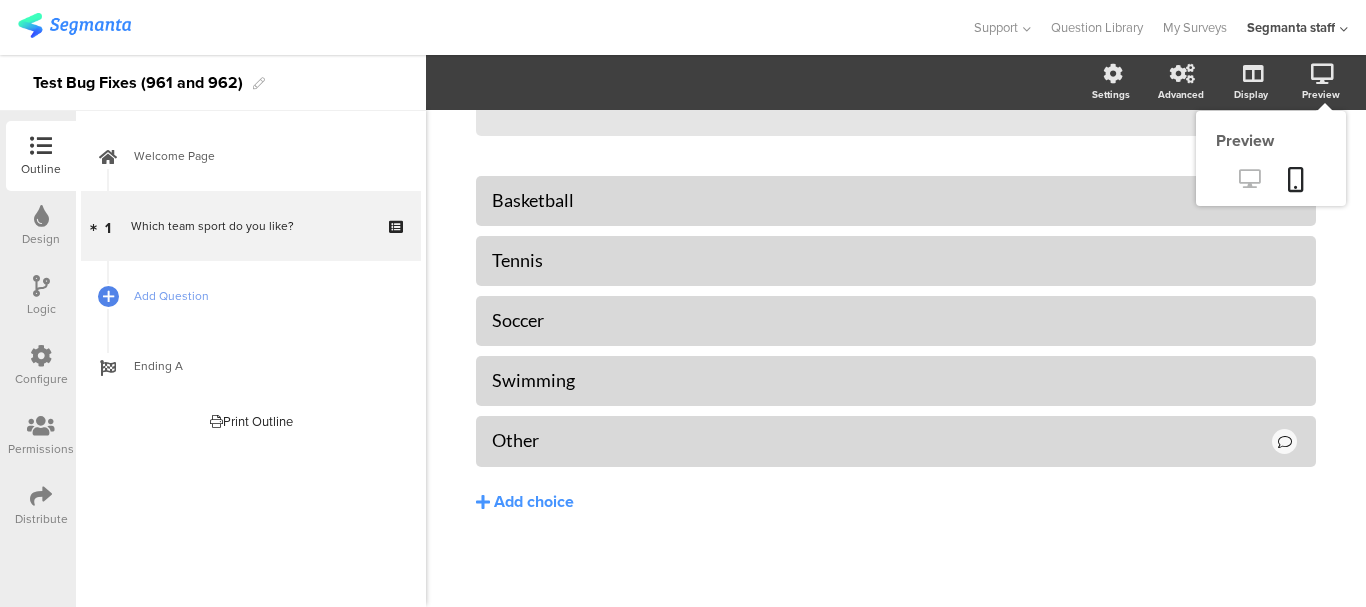click at bounding box center (1249, 178) 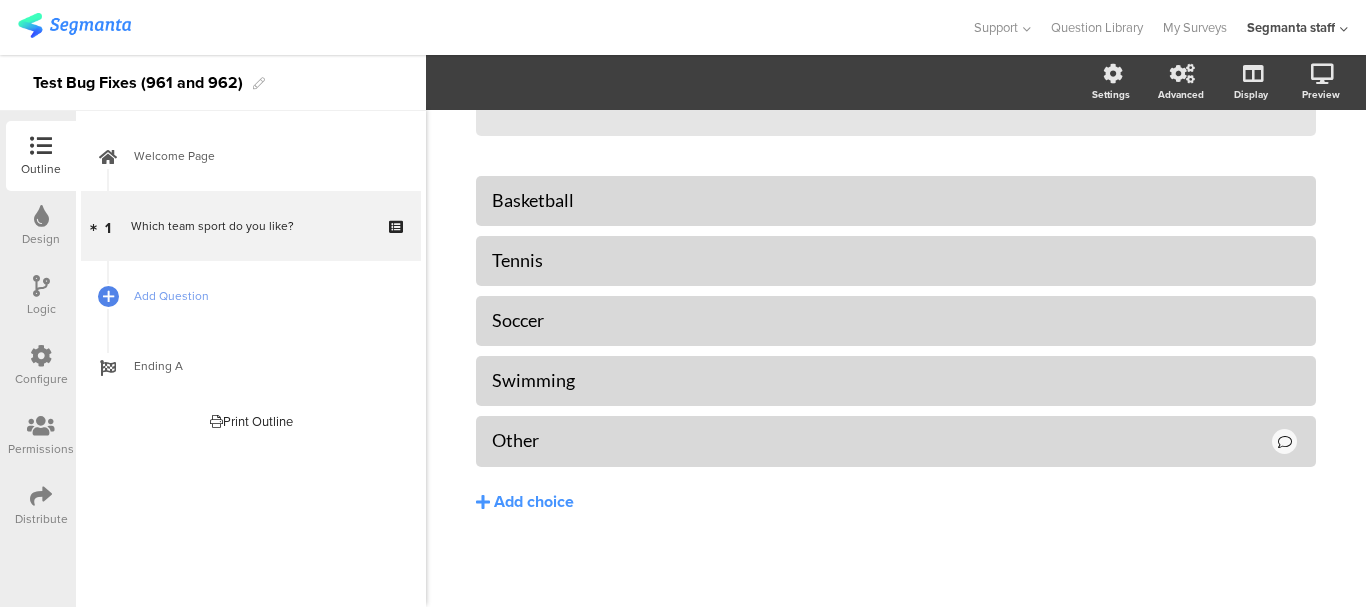 click at bounding box center [41, 356] 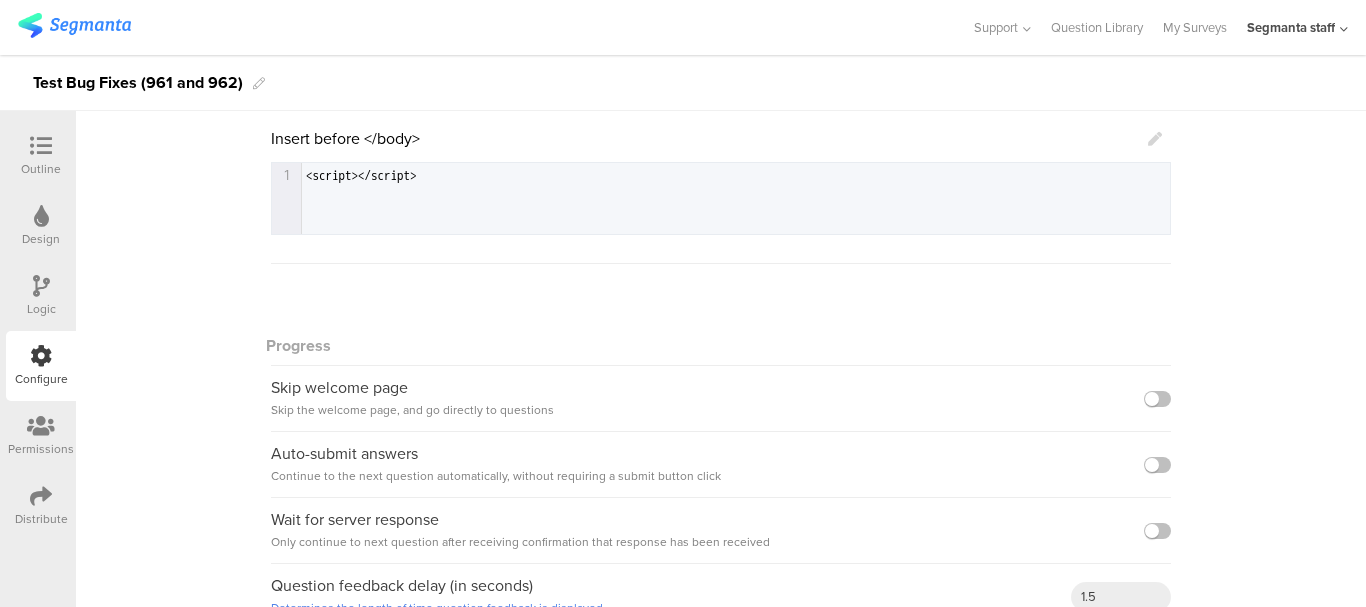 scroll, scrollTop: 588, scrollLeft: 0, axis: vertical 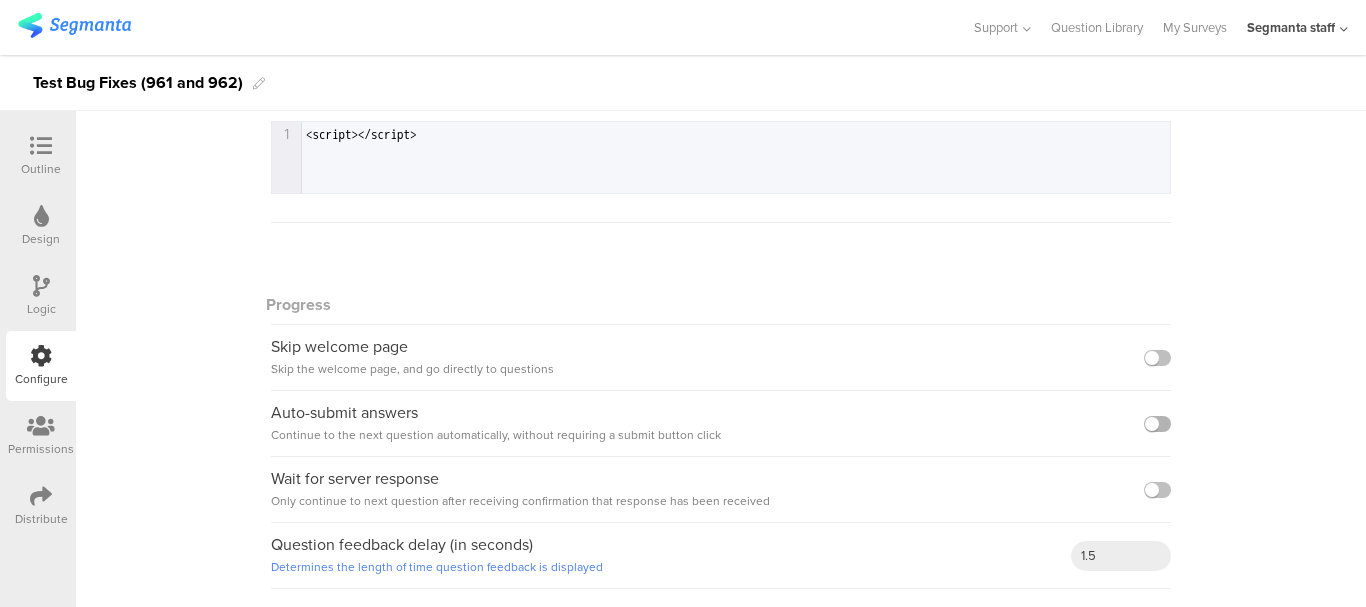 click at bounding box center [1157, 424] 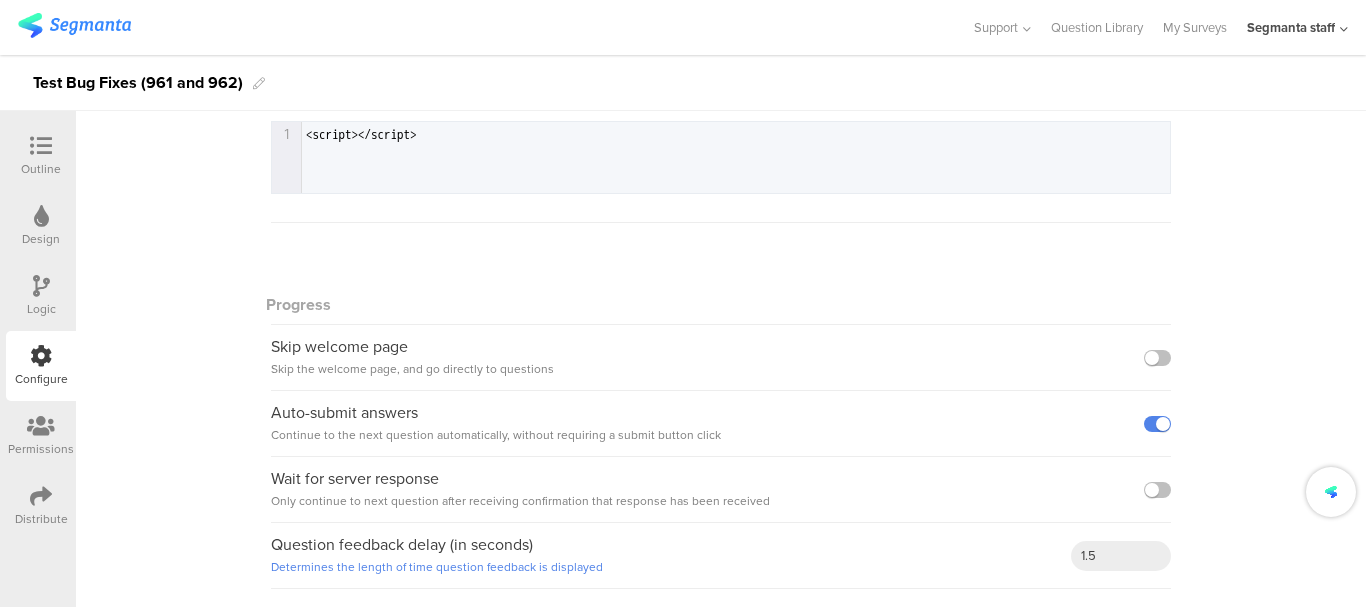 click at bounding box center [41, 146] 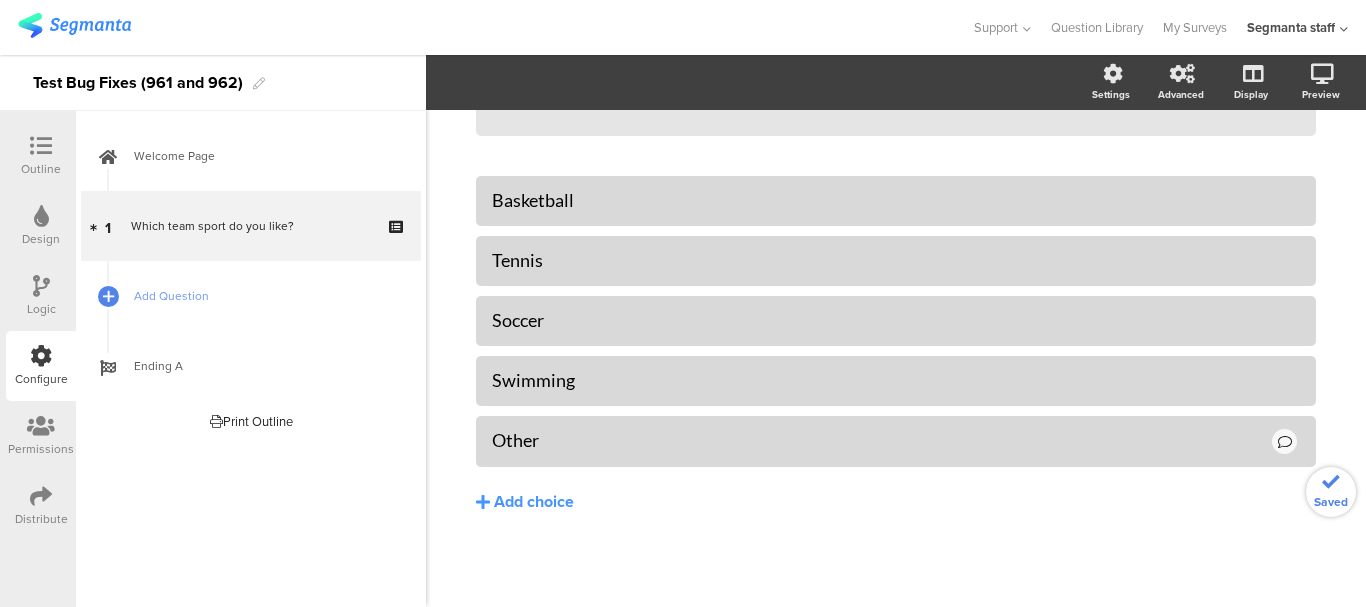 scroll, scrollTop: 297, scrollLeft: 0, axis: vertical 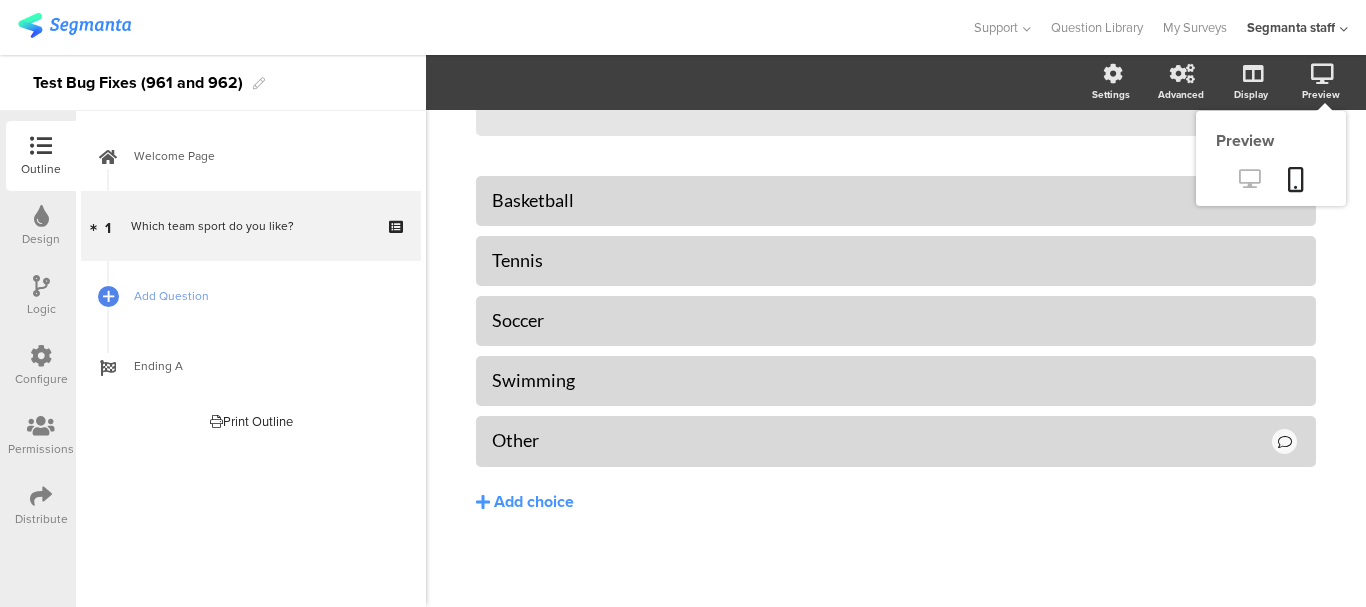click at bounding box center [1249, 178] 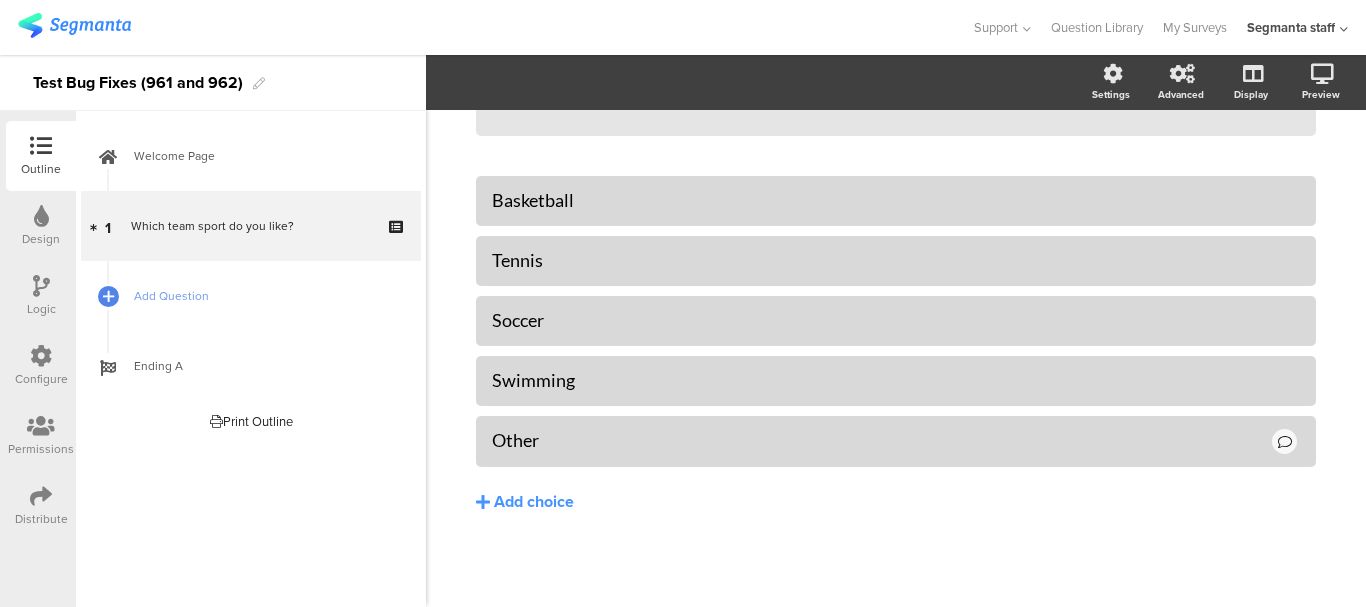 click at bounding box center [41, 147] 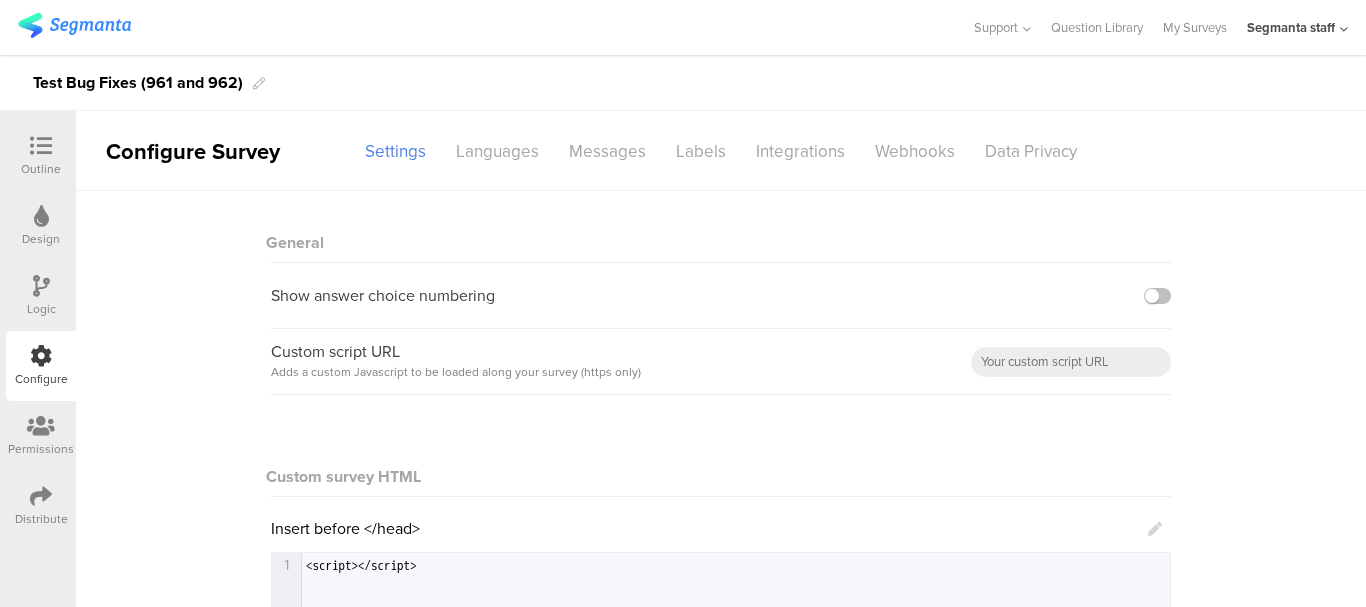 scroll, scrollTop: 588, scrollLeft: 0, axis: vertical 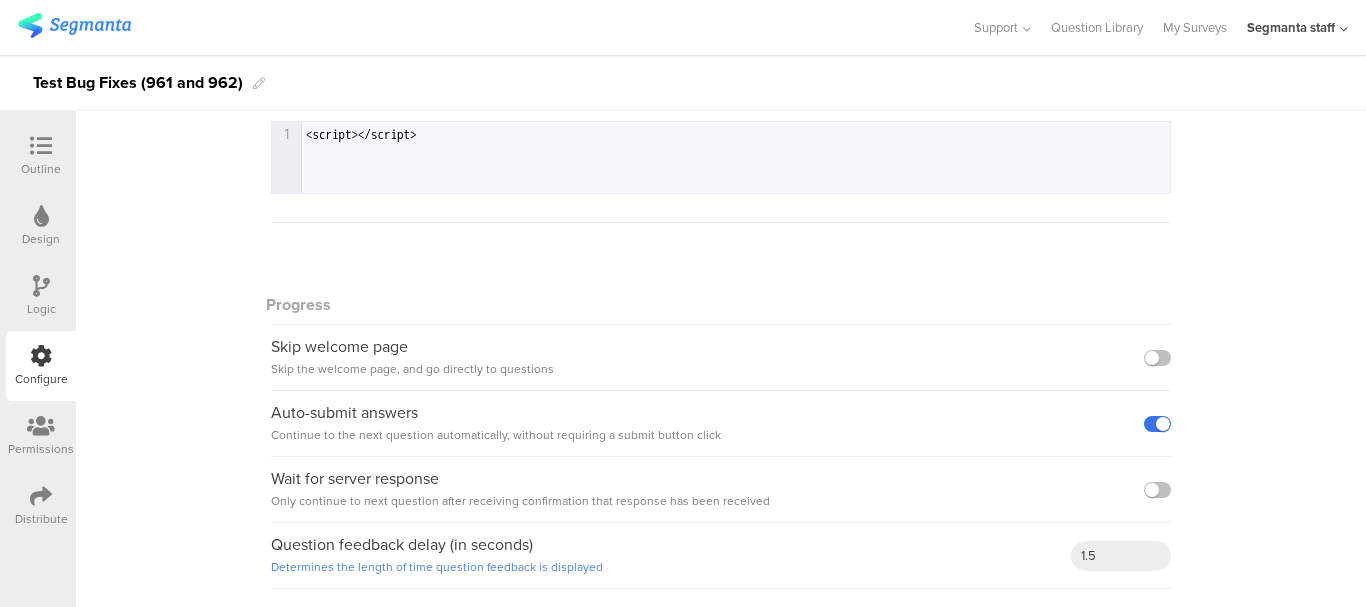 click at bounding box center [1157, 424] 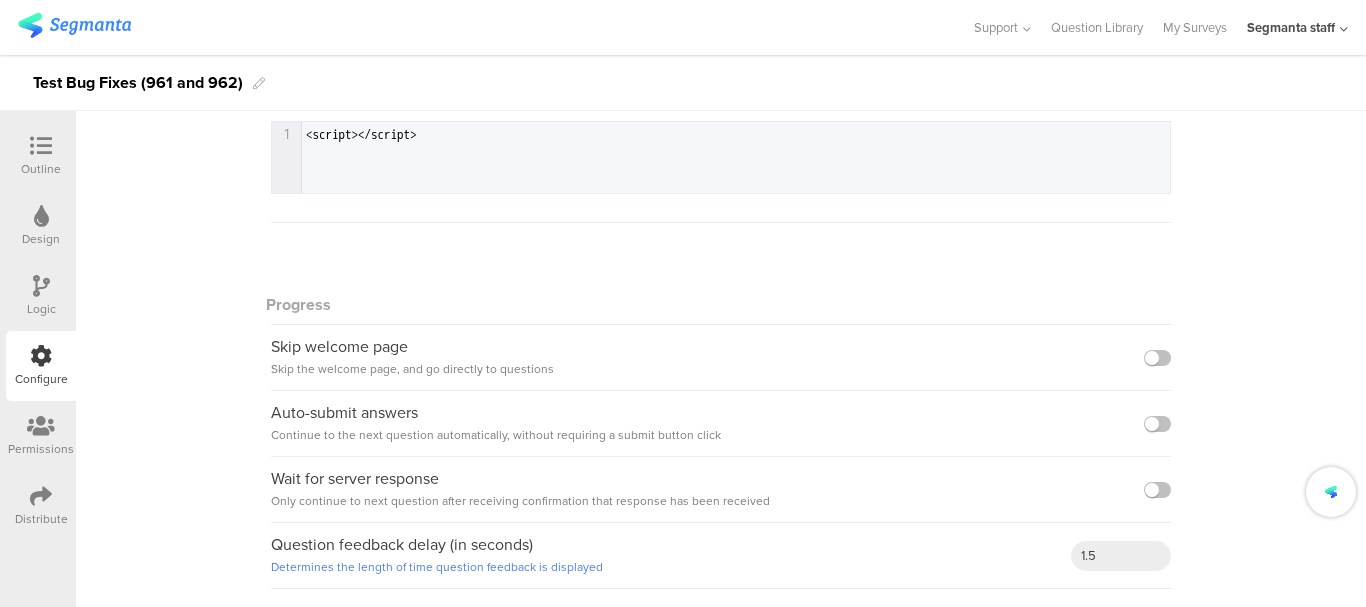click at bounding box center [41, 146] 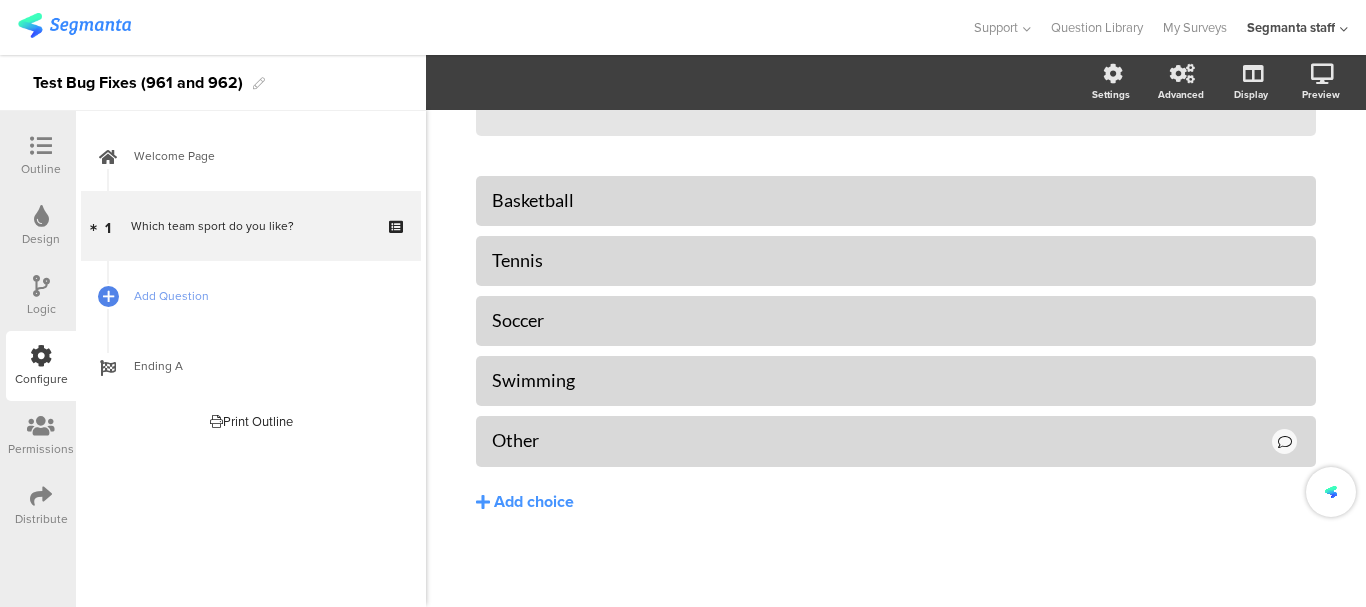 scroll, scrollTop: 297, scrollLeft: 0, axis: vertical 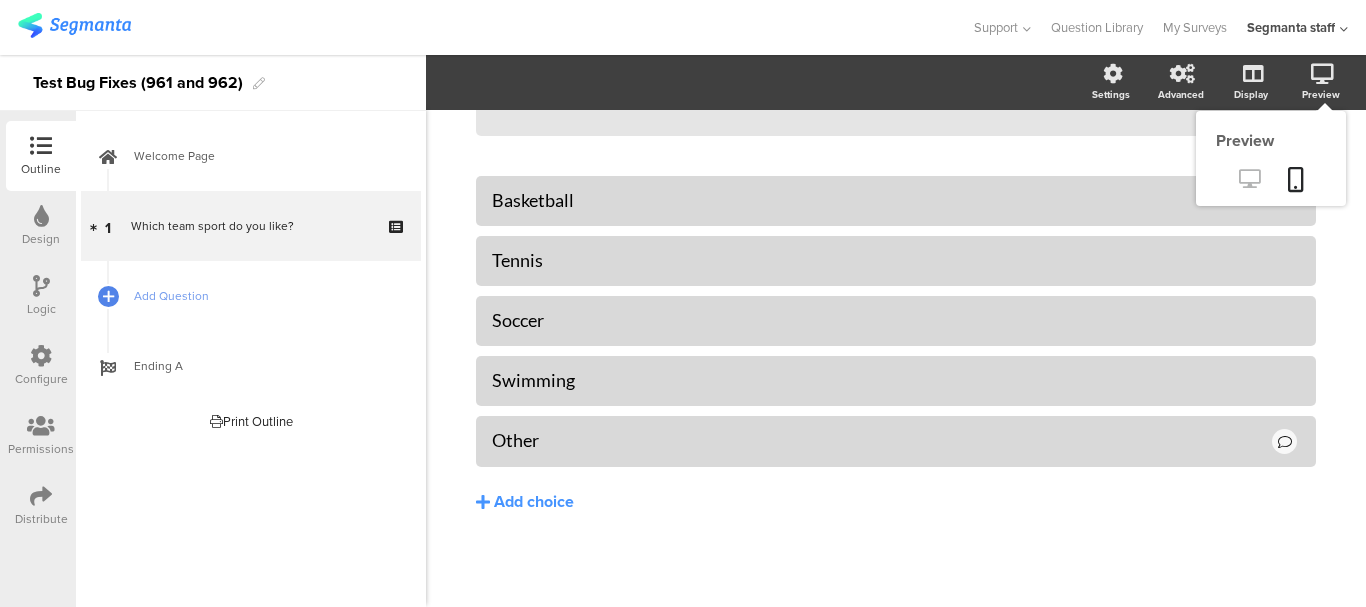 click at bounding box center [1249, 178] 